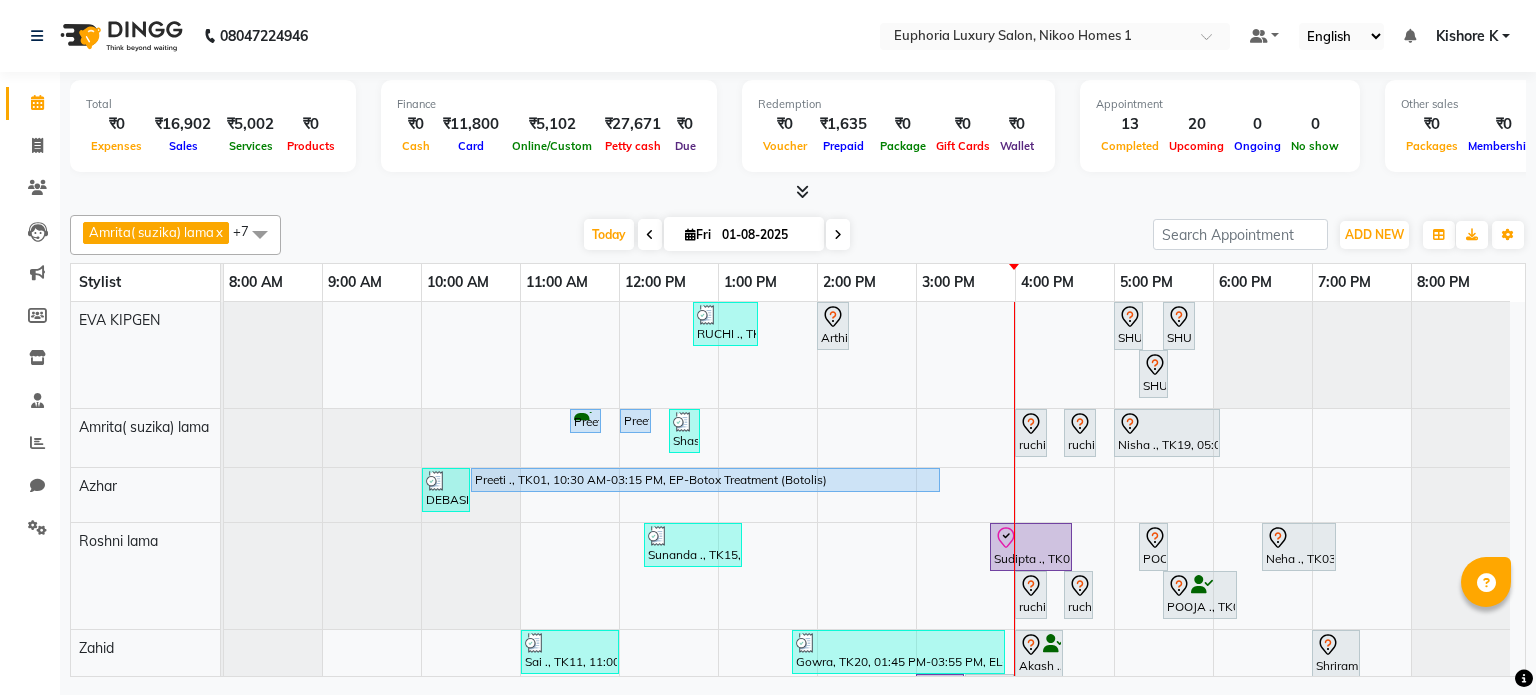 scroll, scrollTop: 0, scrollLeft: 0, axis: both 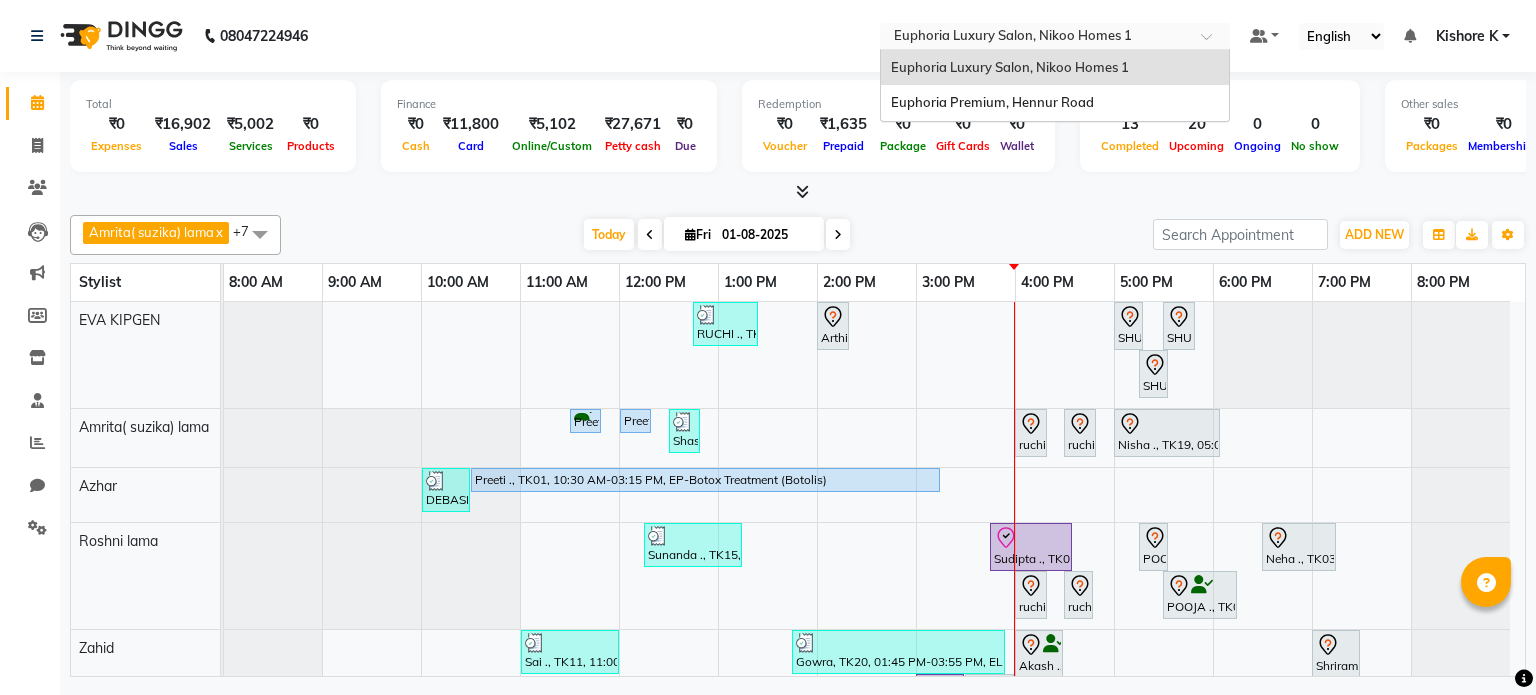 click at bounding box center (1035, 38) 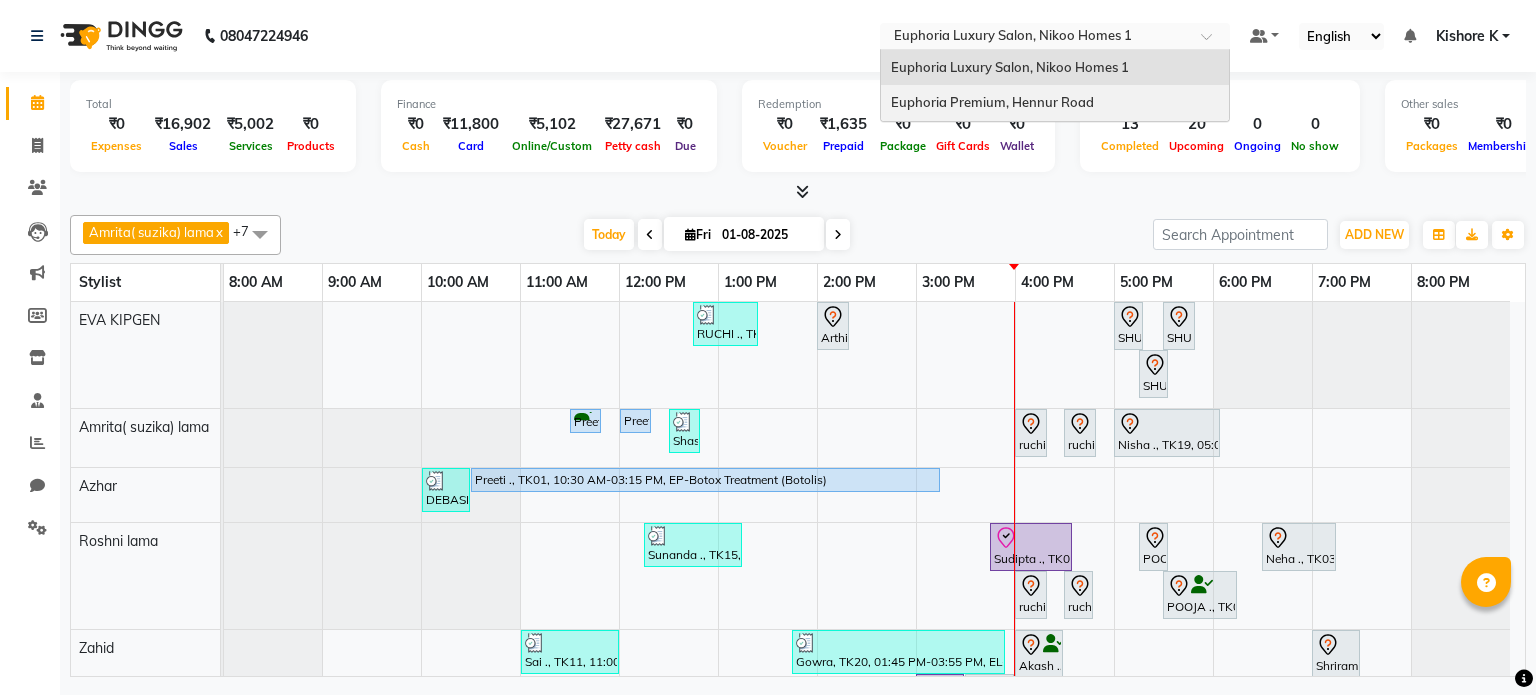 click on "Euphoria Premium, Hennur Road" at bounding box center [992, 102] 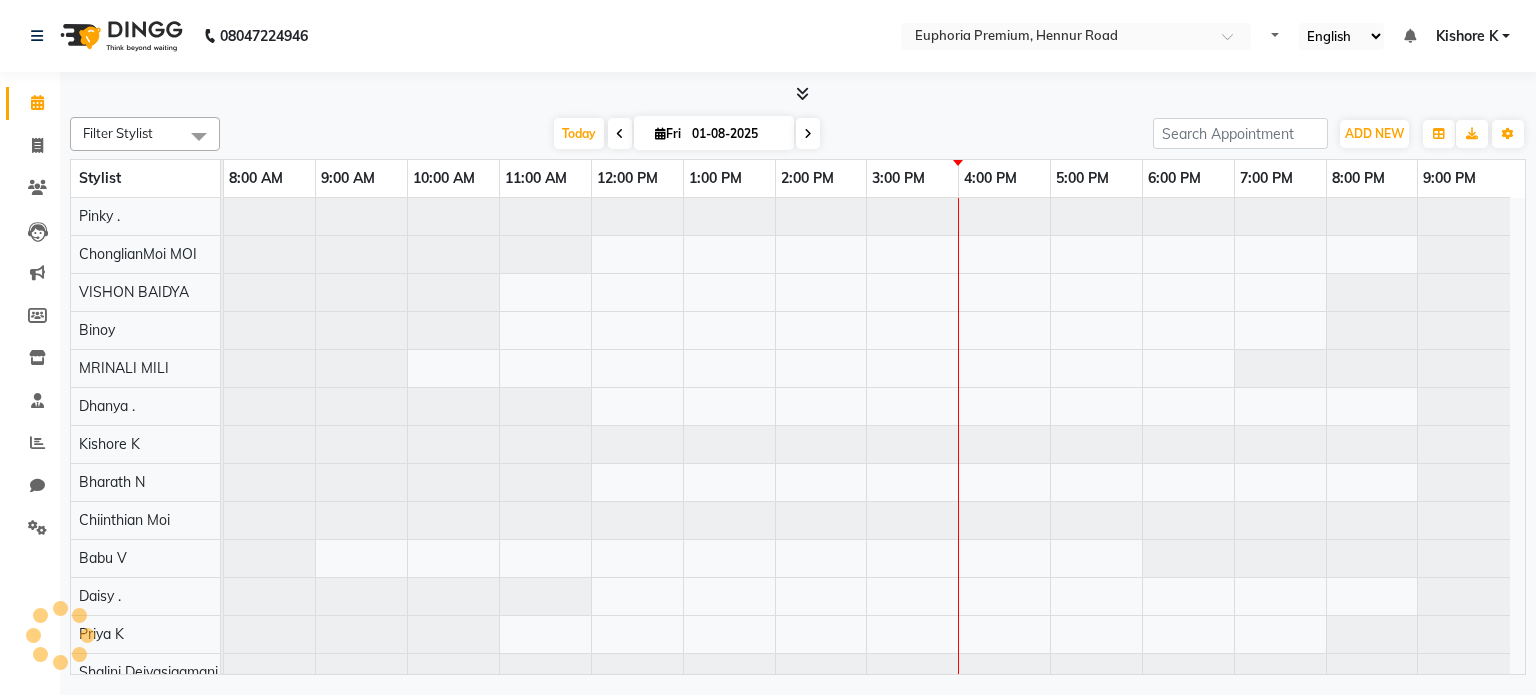 scroll, scrollTop: 0, scrollLeft: 0, axis: both 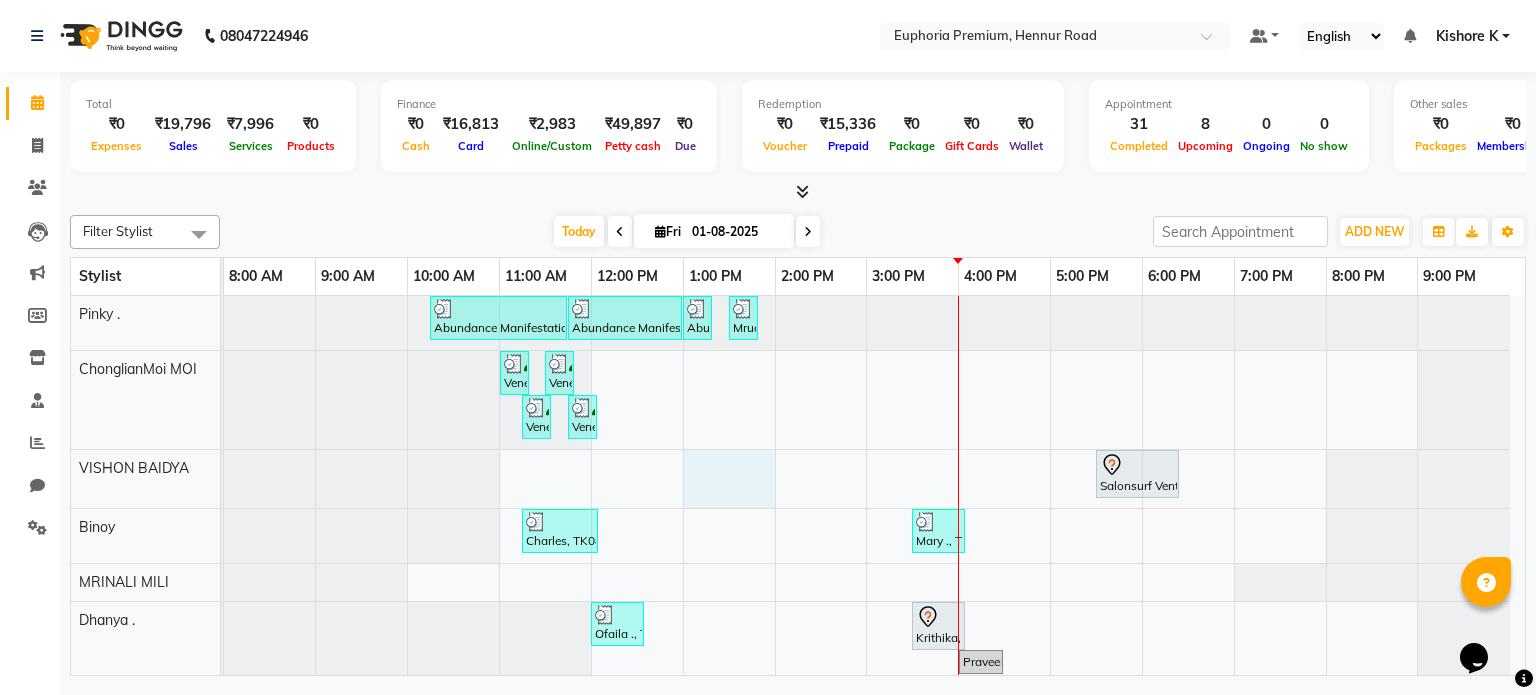 click on "Abundance Manifestation 29AASCA8886B1Z0, TK14, 10:15 AM-11:45 AM, EP-Candle Pedi     Abundance Manifestation 29AASCA8886B1Z0, TK14, 11:45 AM-01:00 PM, EP-Marine Mineral Shock     Abundance Manifestation 29AASCA8886B1Z0, TK14, 01:00 PM-01:15 PM, EP-Eyebrows Threading     Mrudula Menon ., TK03, 01:30 PM-01:50 PM, EP-Eyebrows Threading     Venessa ., TK11, 11:00 AM-11:15 AM, EP-Full Legs Cream Wax     Venessa ., TK11, 11:30 AM-11:45 AM, EP-Midriff / Stomach Cream Wax     Venessa ., TK11, 11:15 AM-11:30 AM, EP-Full Arms Cream Wax     Venessa ., TK11, 11:45 AM-12:00 PM, EP-Under Arms Intimate             Salonsurf Ventures Pvt Ltd, TK24, 05:30 PM-06:25 PM, EP-Gel Paint Application     Charles, TK08, 11:15 AM-12:05 PM, EP-Head, Neck & Shoulder (35 Mins) w/o Hairwash     Mary ., TK25, 03:30 PM-04:05 PM, EP-Feet Reflexology (30 Mins)     Ofaila ., TK10, 12:00 PM-12:35 PM, EP-Head, Neck & Shoulder (35 Mins) w/o Hairwash             Krithika, TK21, 03:30 PM-04:05 PM, EP-Head, Neck & Shoulder (35 Mins) w/o Hairwash" at bounding box center (874, 930) 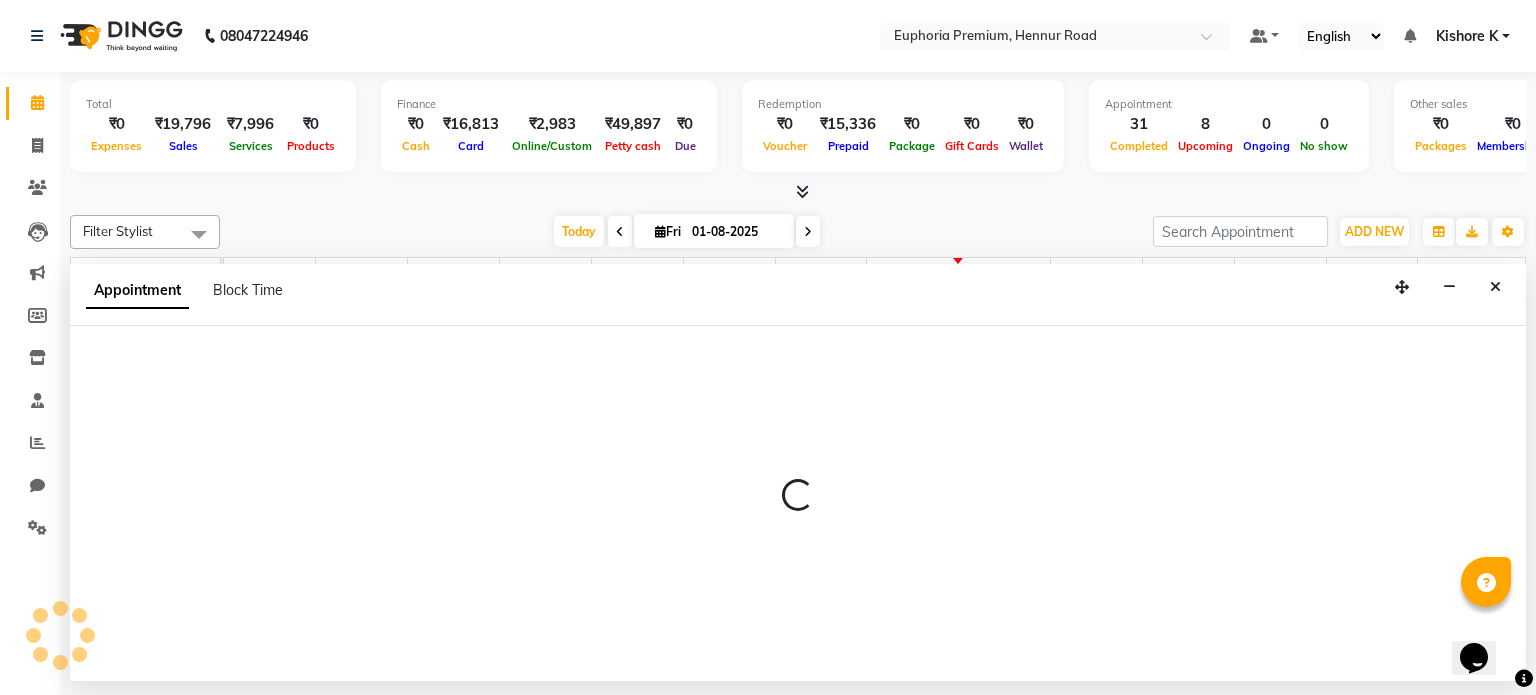 select on "71598" 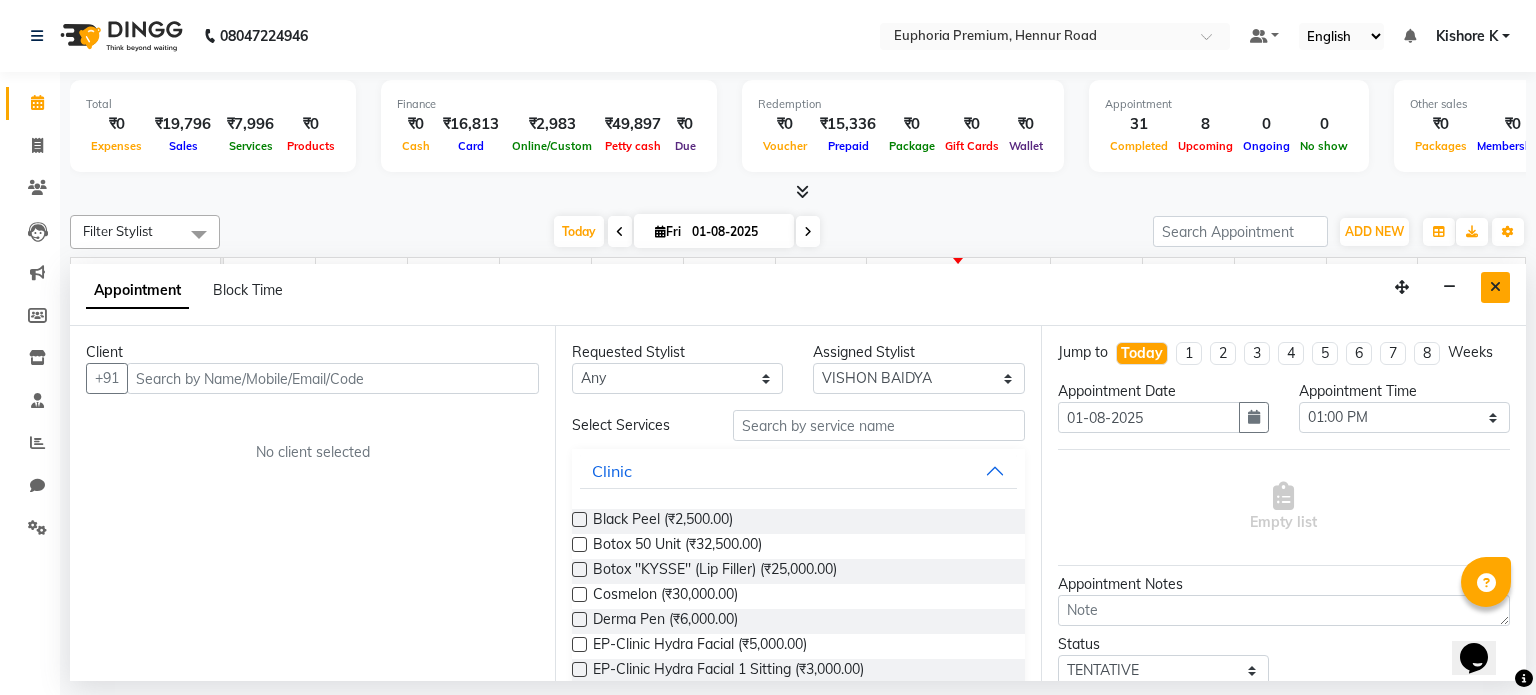 click at bounding box center (1495, 287) 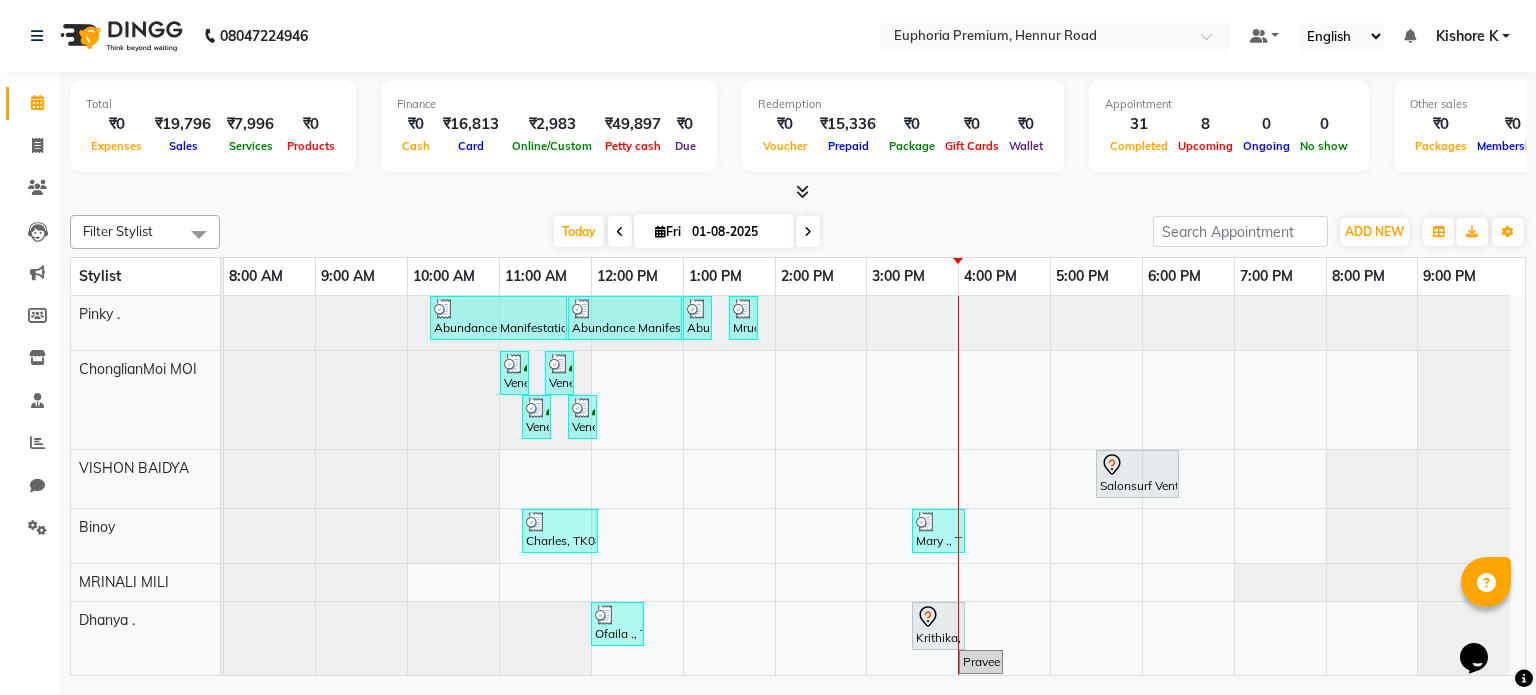 scroll, scrollTop: 179, scrollLeft: 0, axis: vertical 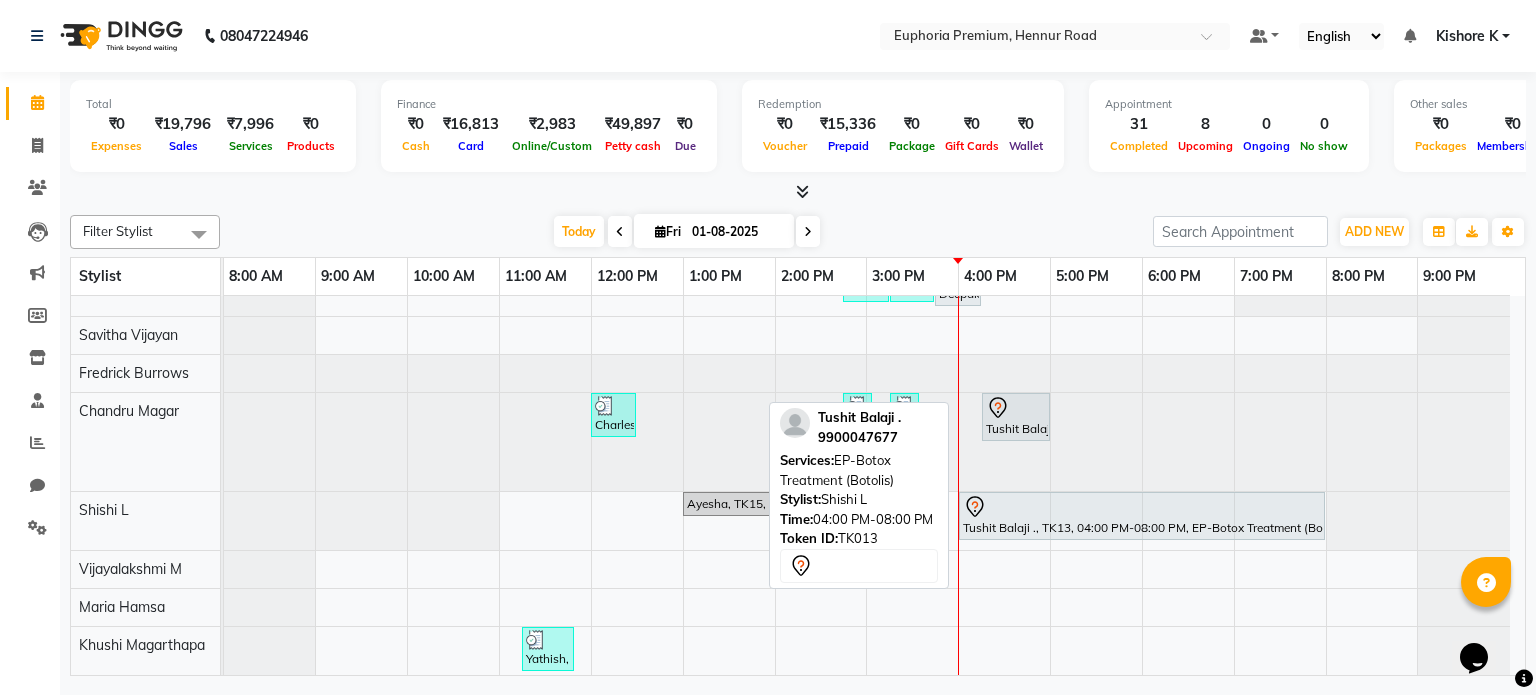 click on "Tushit Balaji ., TK13, 04:00 PM-08:00 PM, EP-Botox Treatment (Botolis)" at bounding box center (1142, 516) 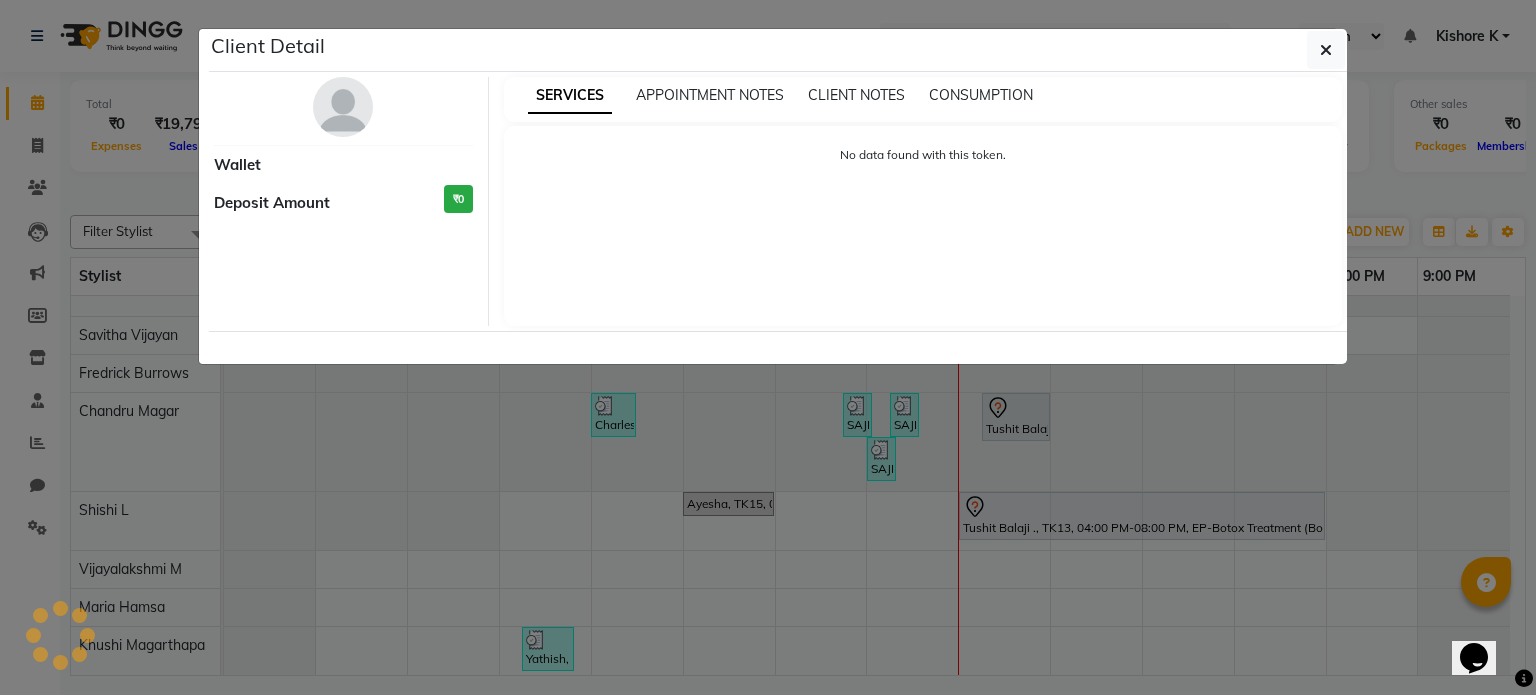 select on "7" 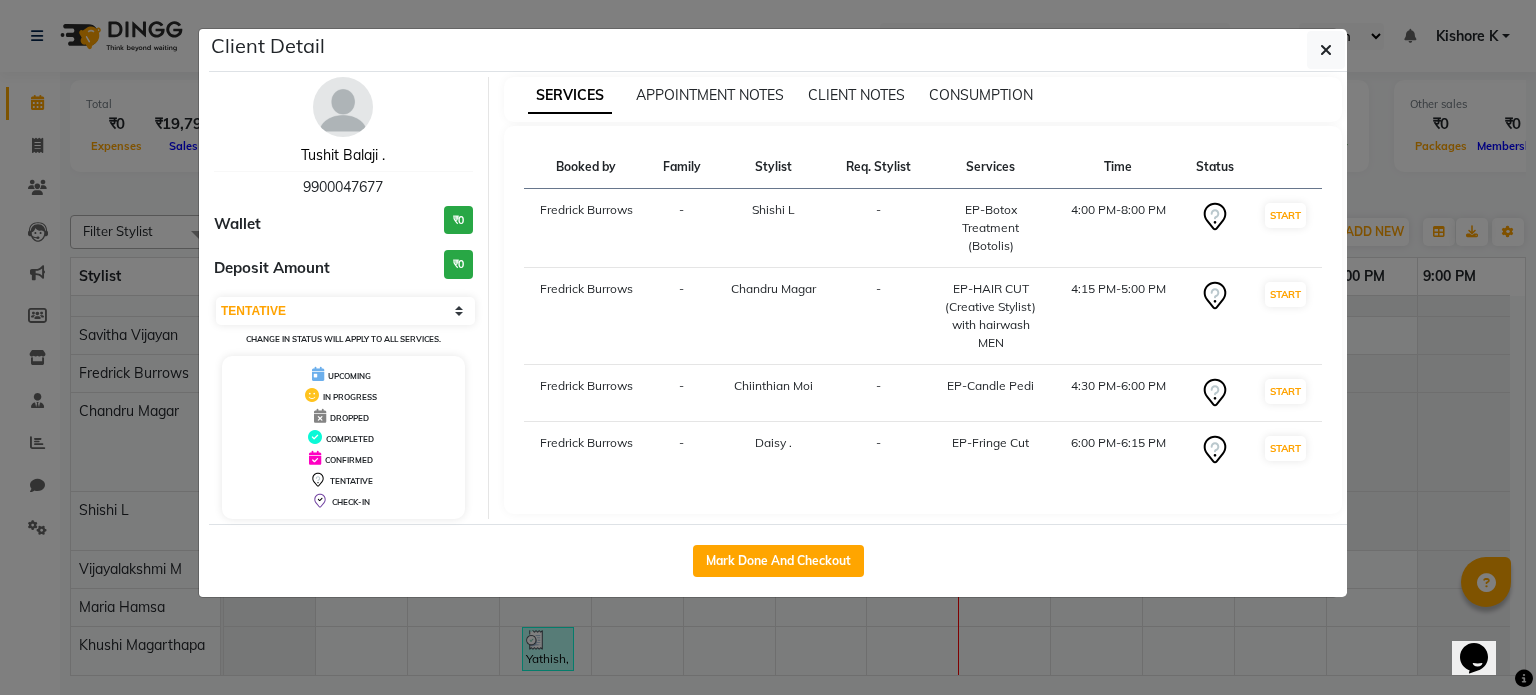 click on "Tushit Balaji ." at bounding box center (343, 155) 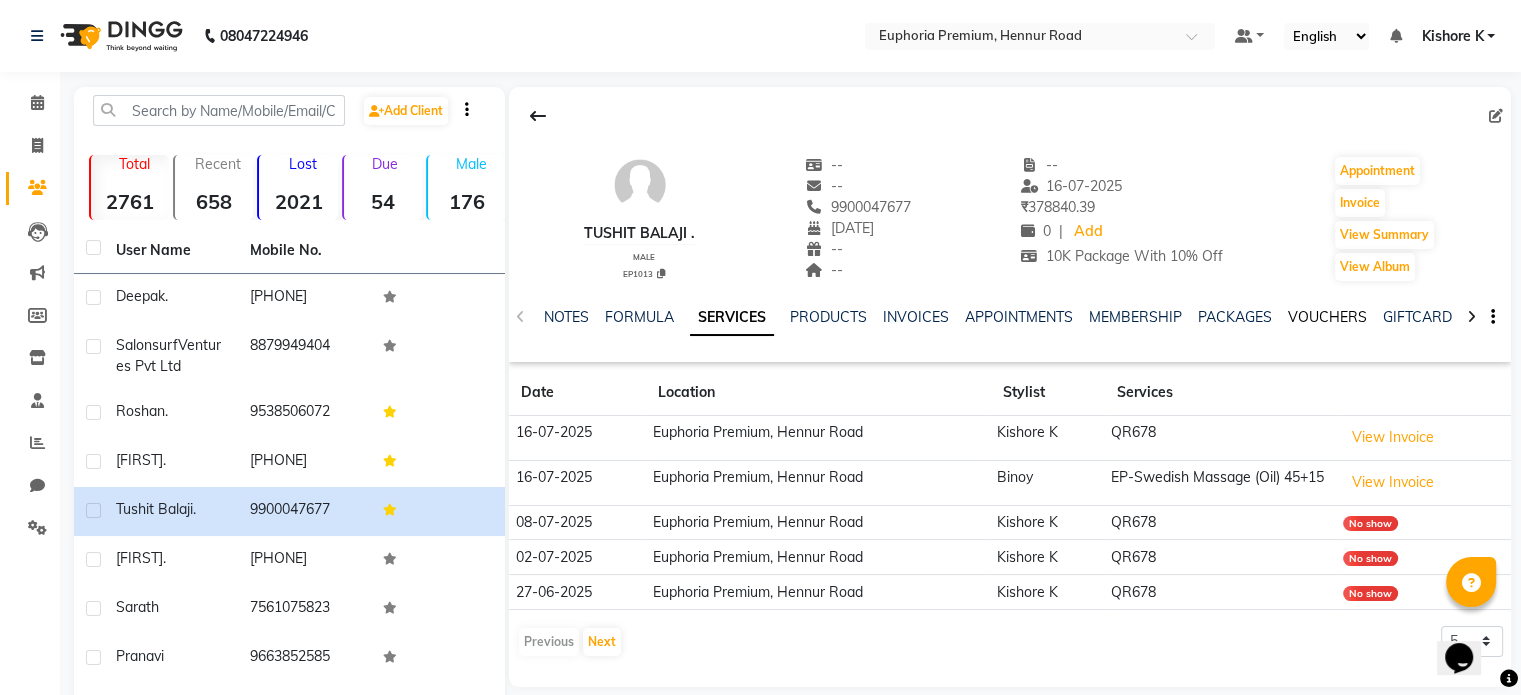 click on "VOUCHERS" 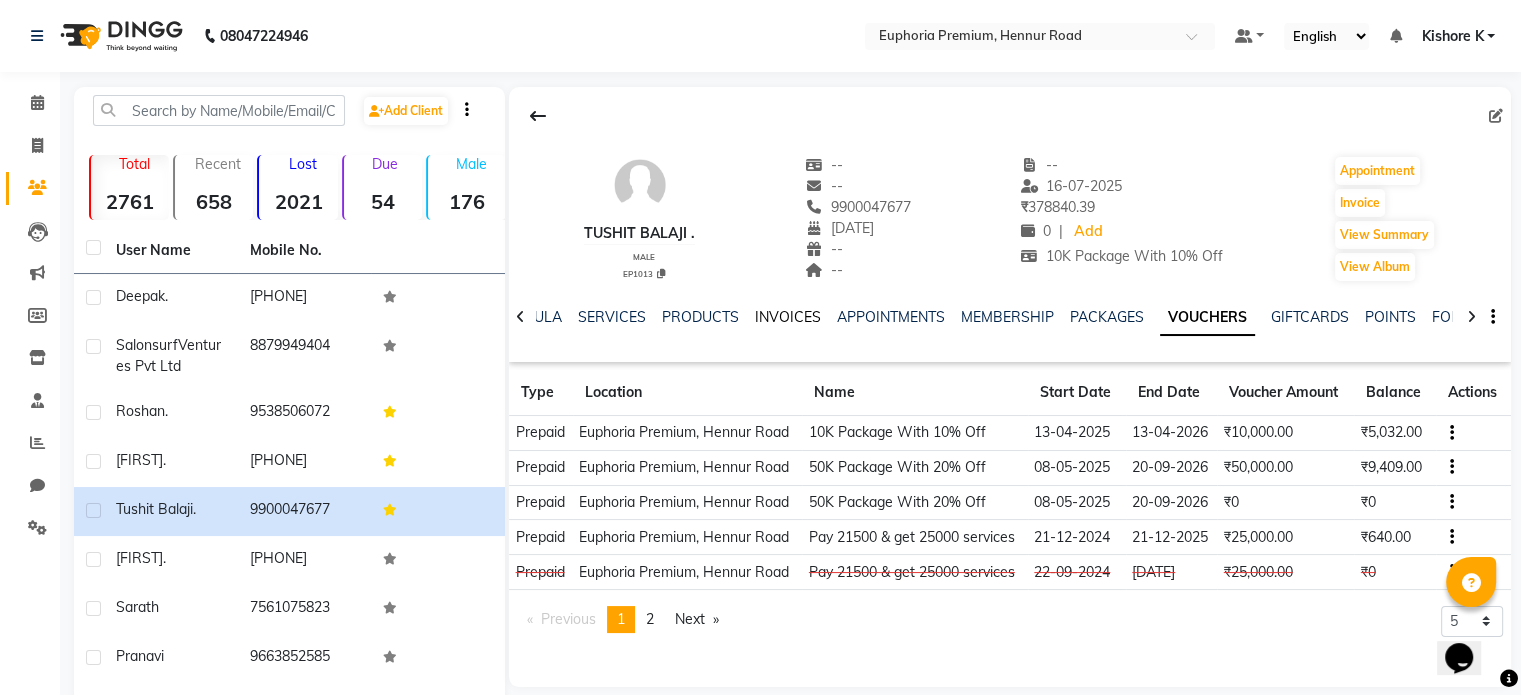 click on "INVOICES" 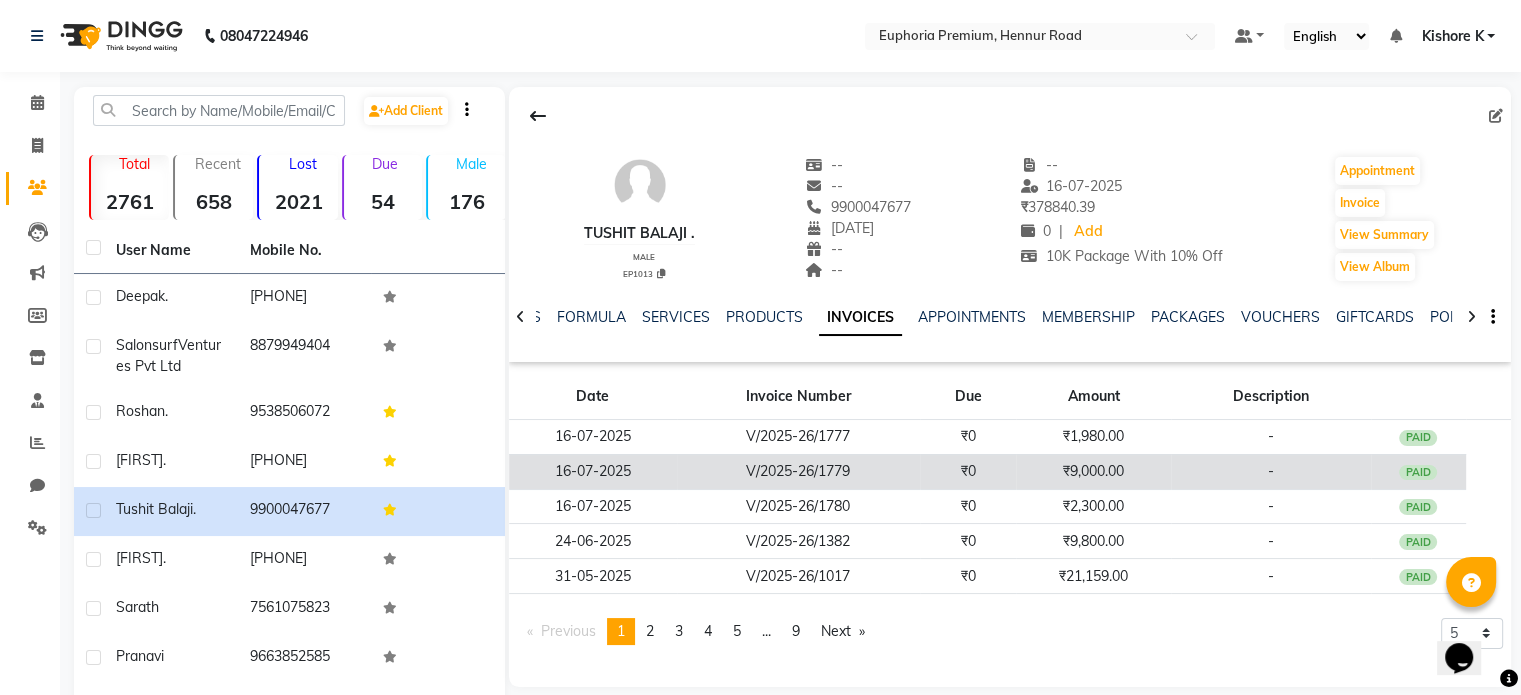click on "V/2025-26/1779" 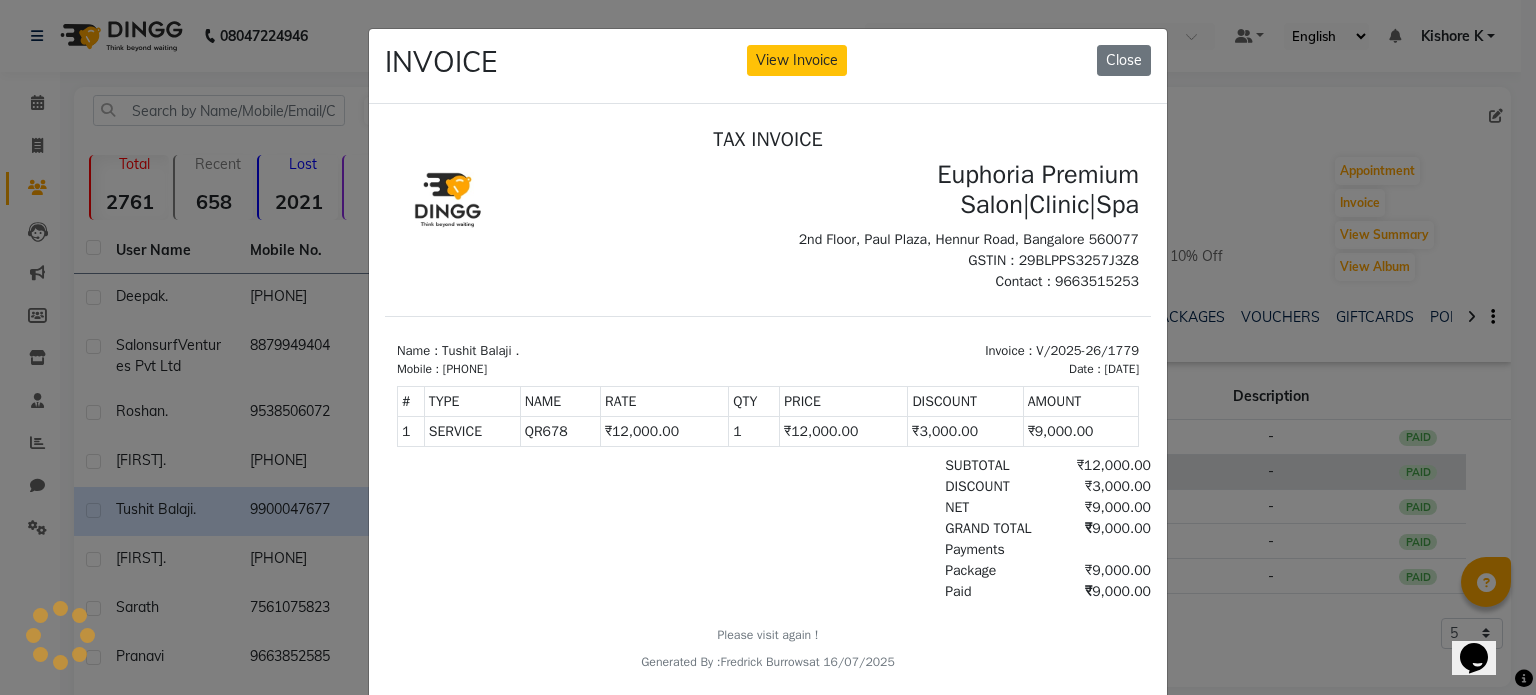 scroll, scrollTop: 0, scrollLeft: 0, axis: both 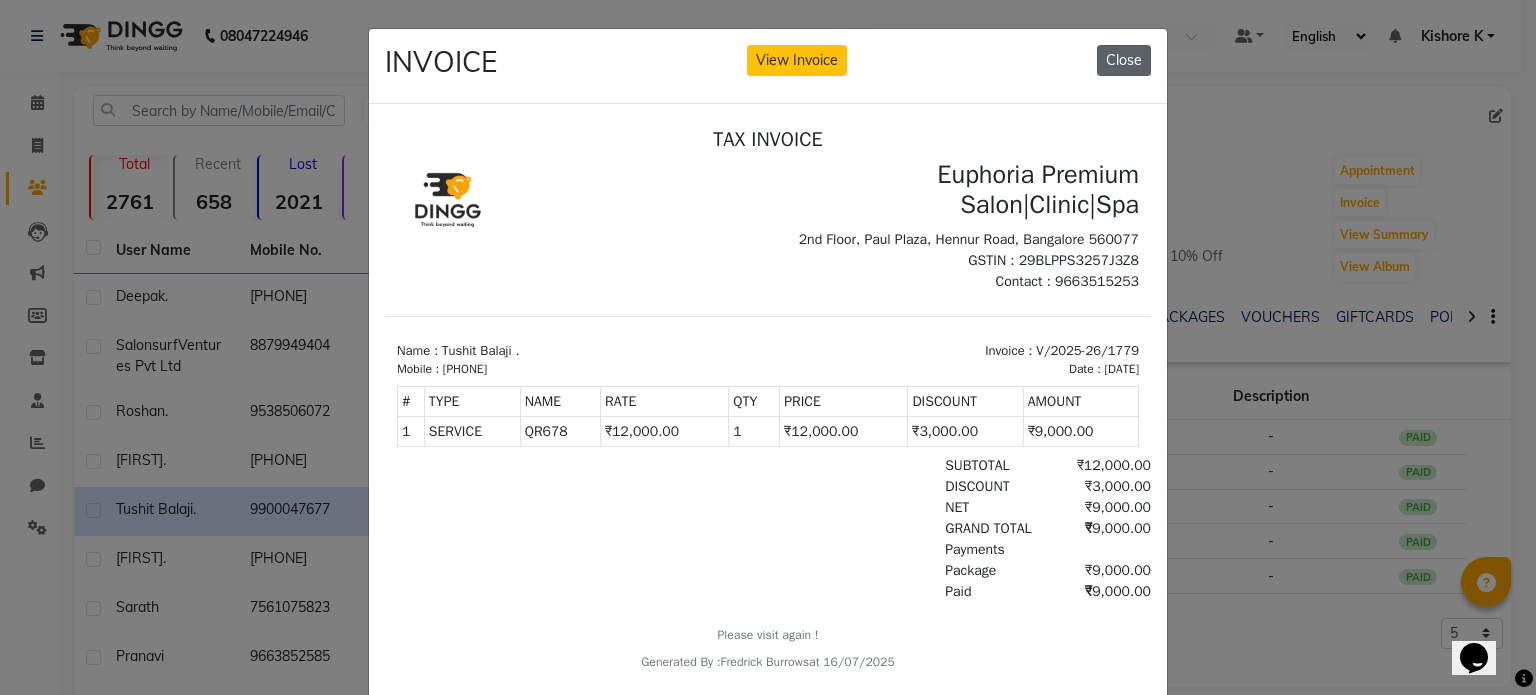 click on "Close" 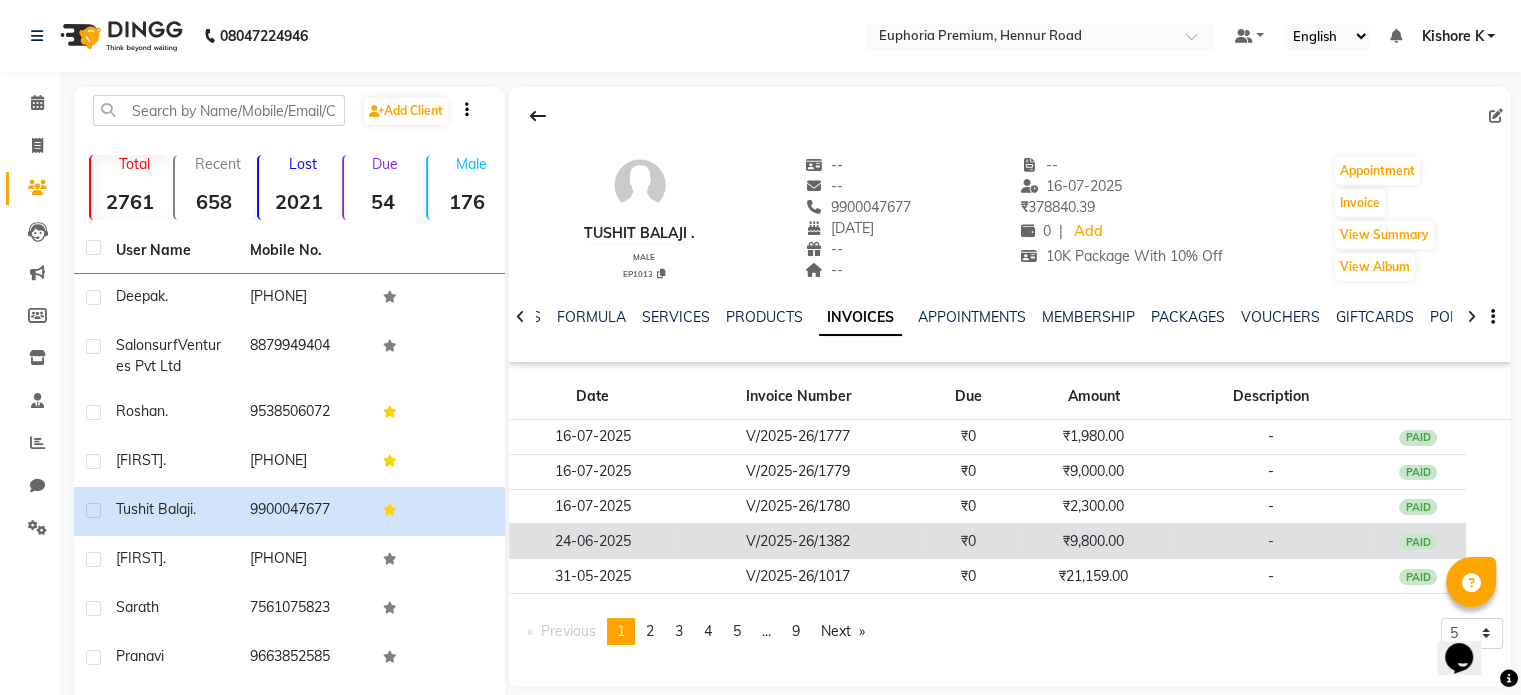 click on "V/2025-26/1382" 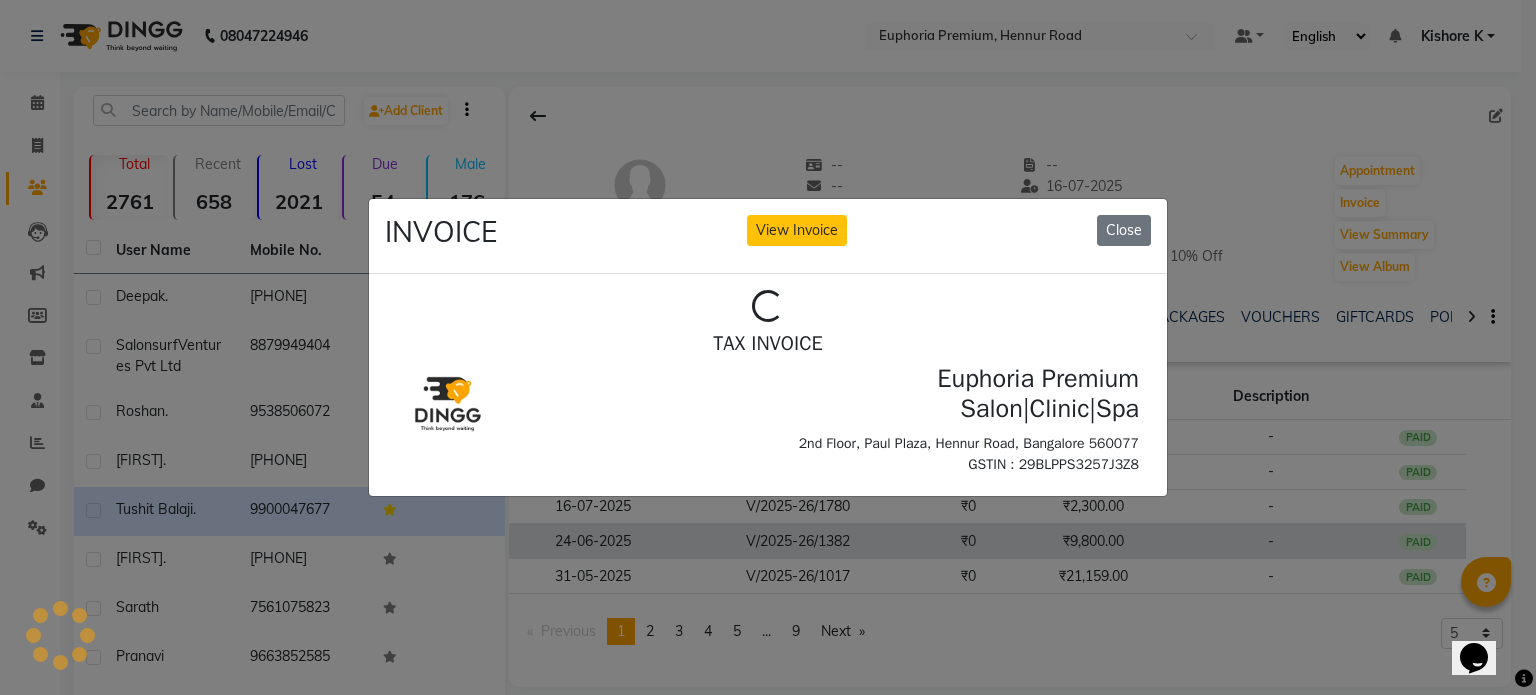 scroll, scrollTop: 0, scrollLeft: 0, axis: both 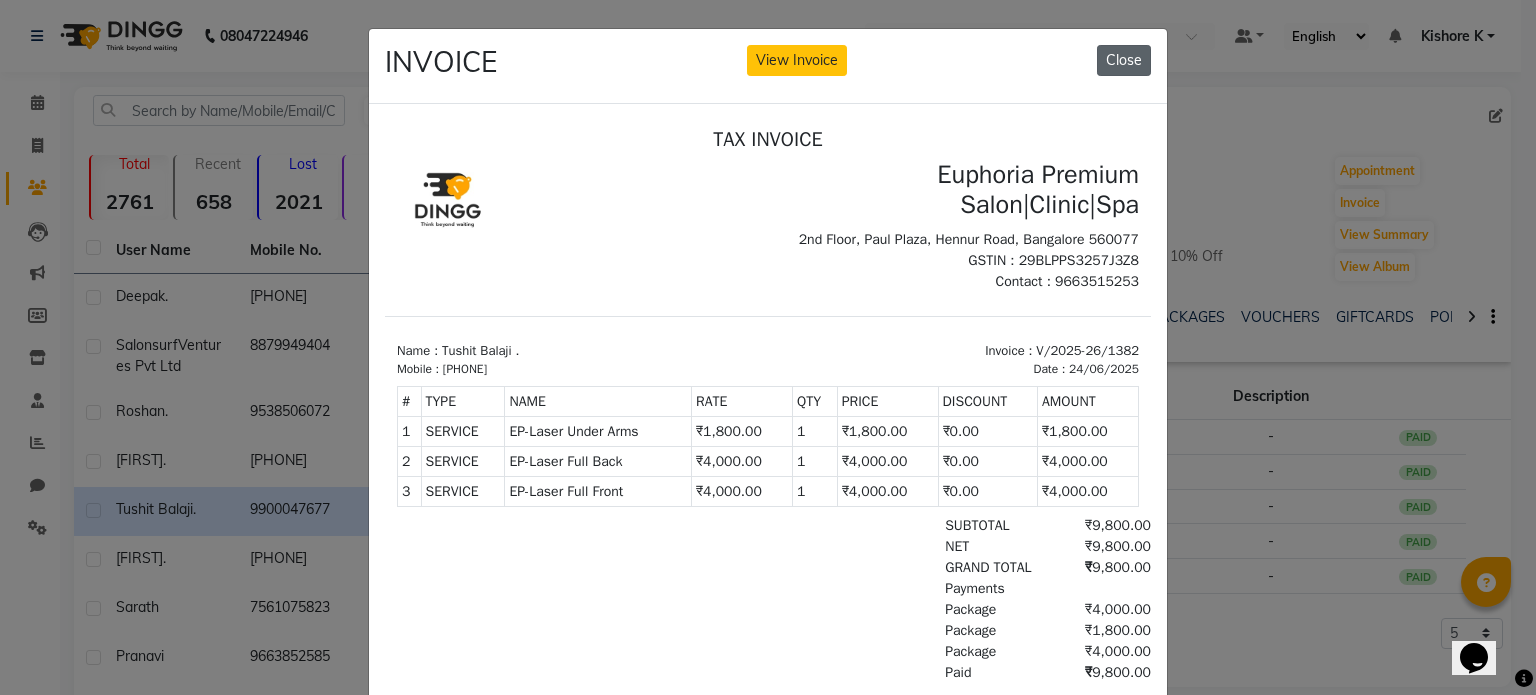 click on "Close" 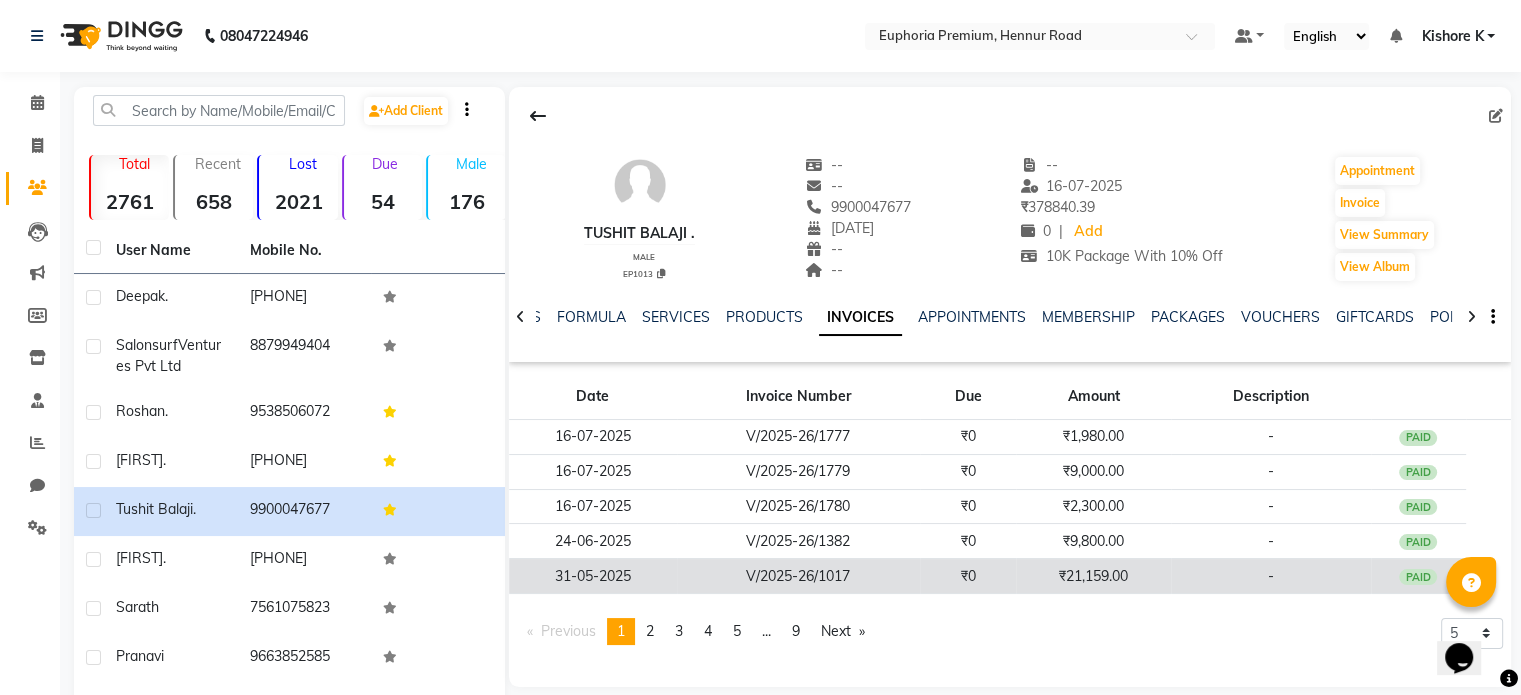 click on "V/2025-26/1017" 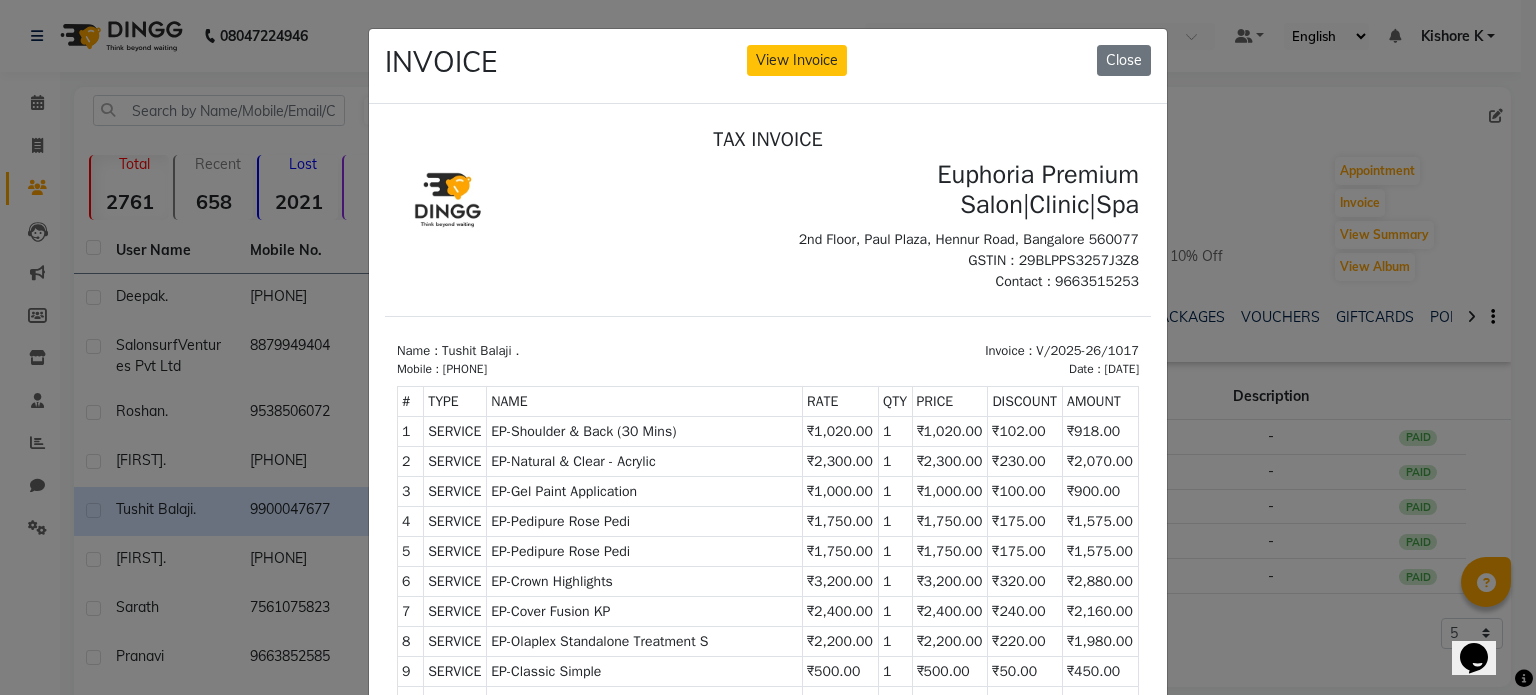 scroll, scrollTop: 16, scrollLeft: 0, axis: vertical 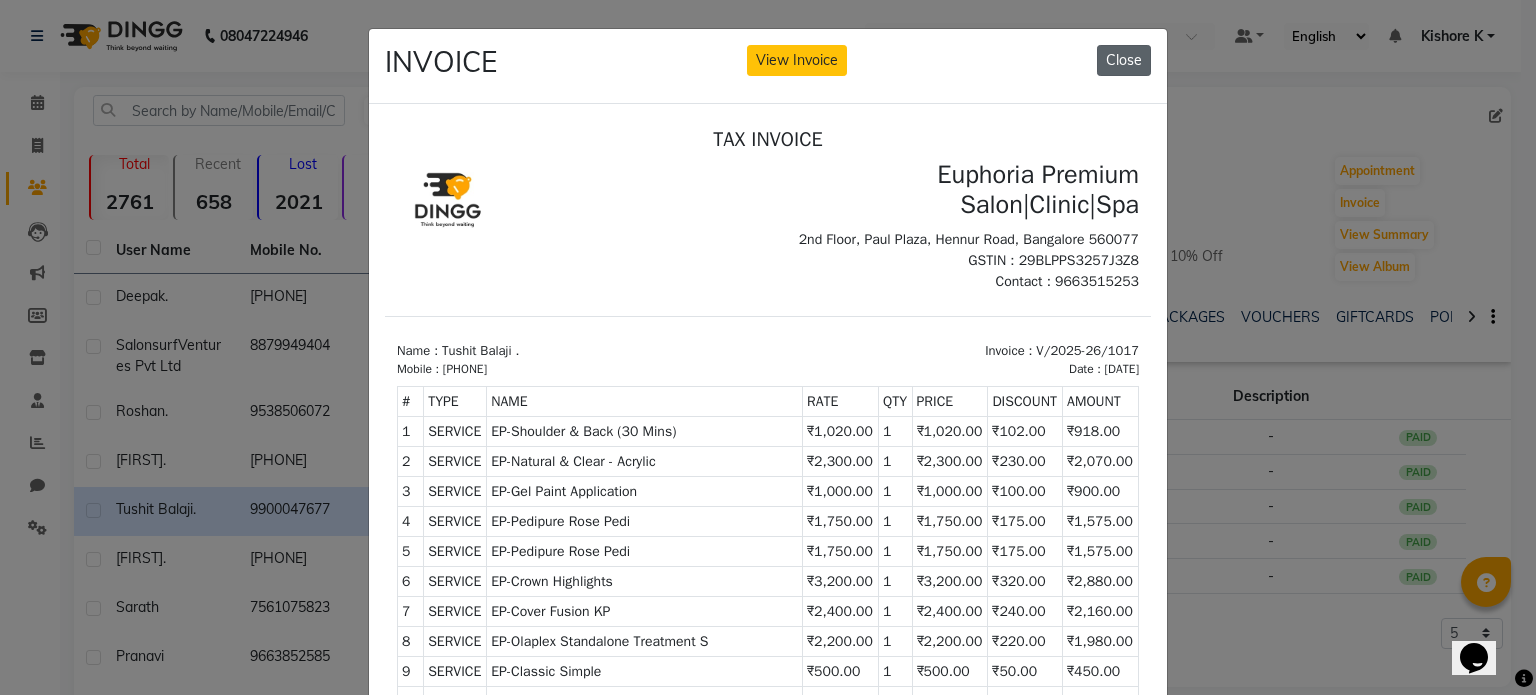 click on "Close" 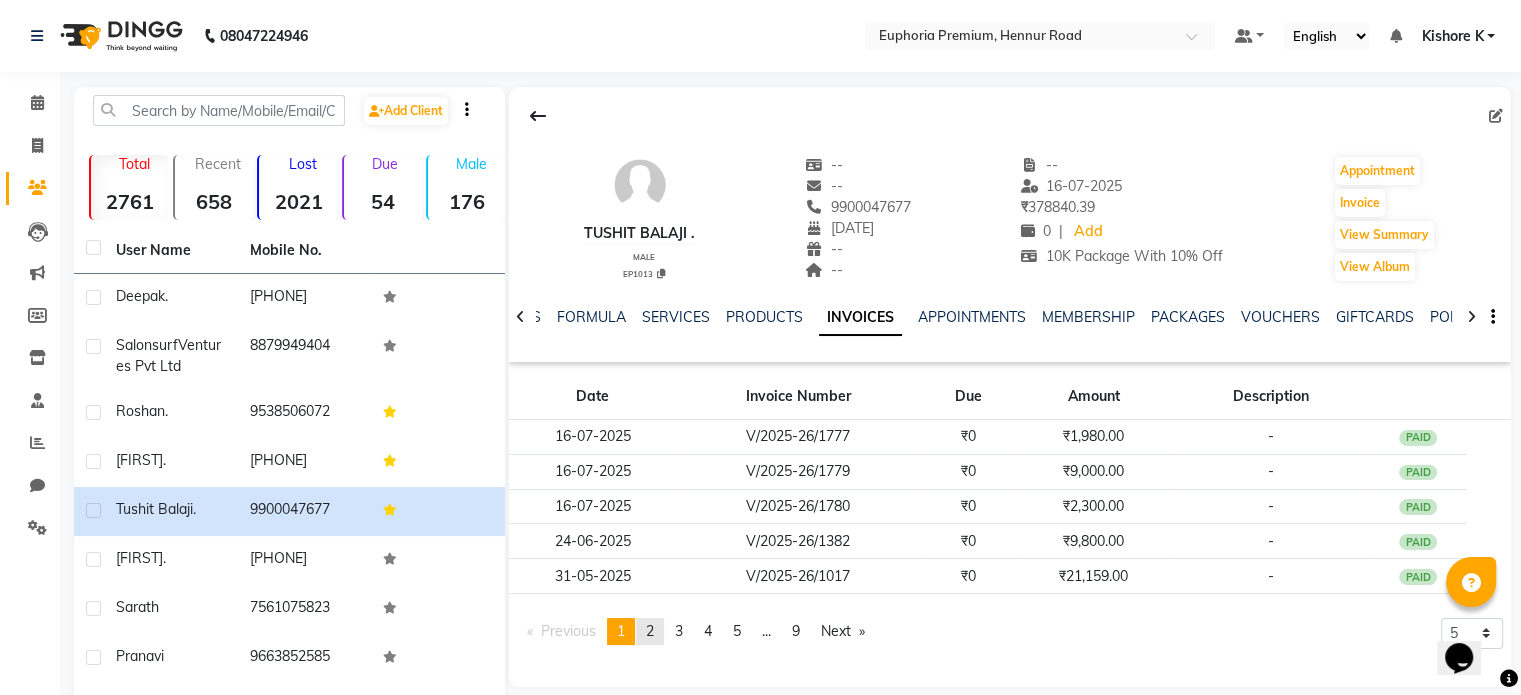 click on "page  2" 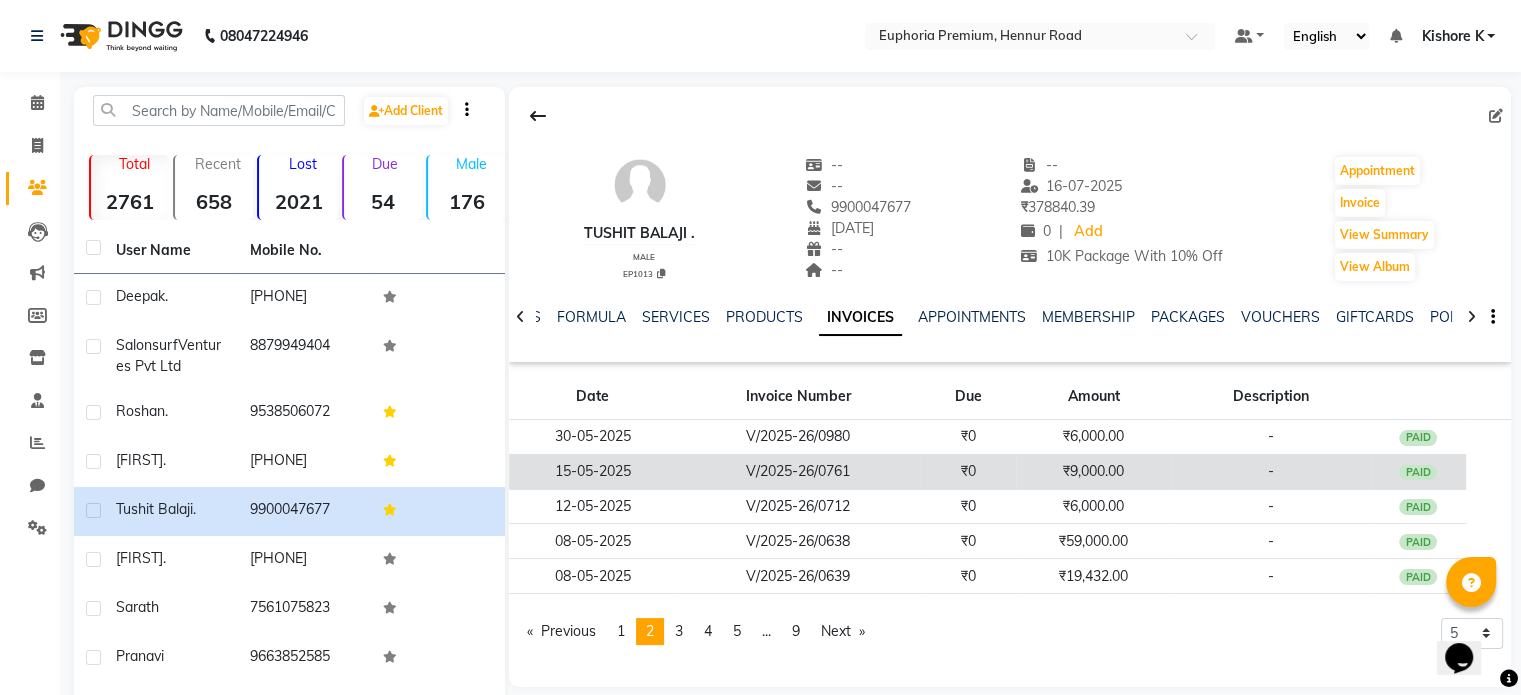 click on "V/2025-26/0761" 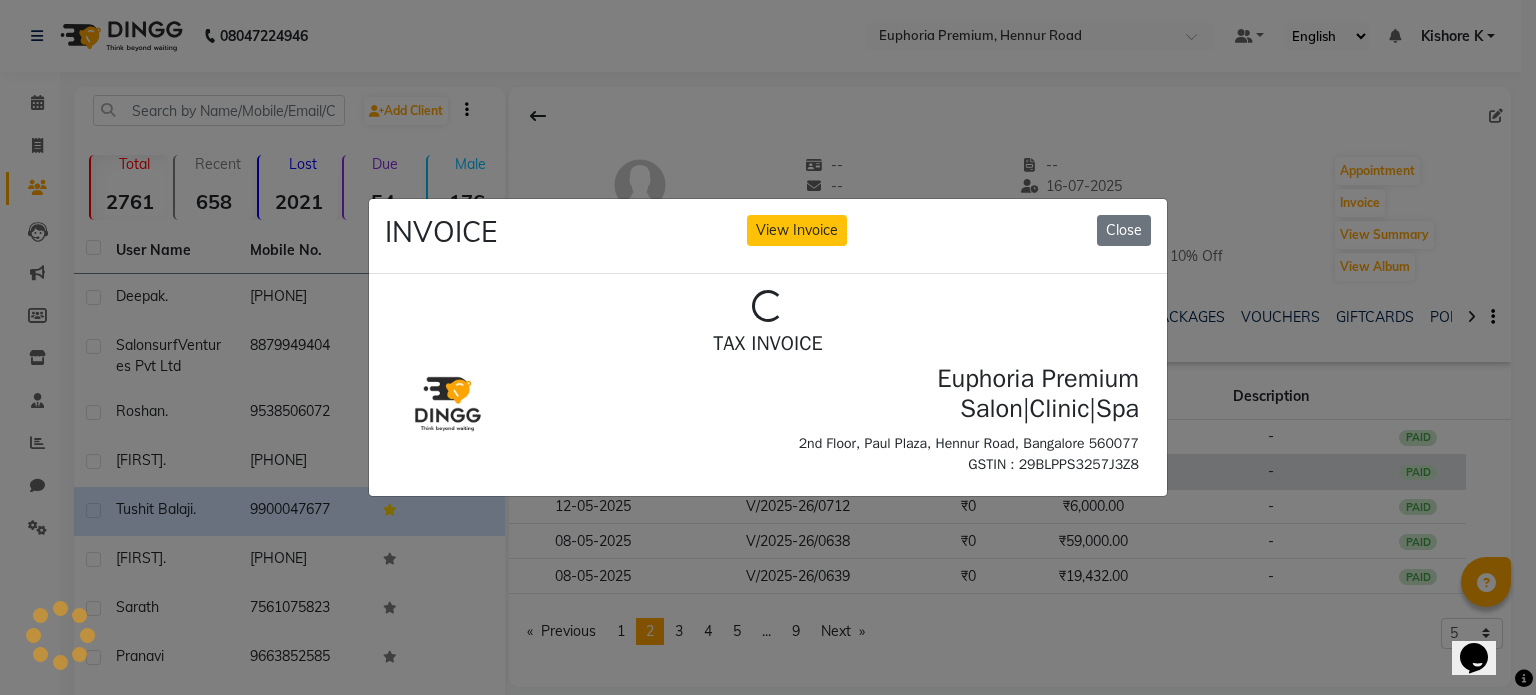 scroll, scrollTop: 0, scrollLeft: 0, axis: both 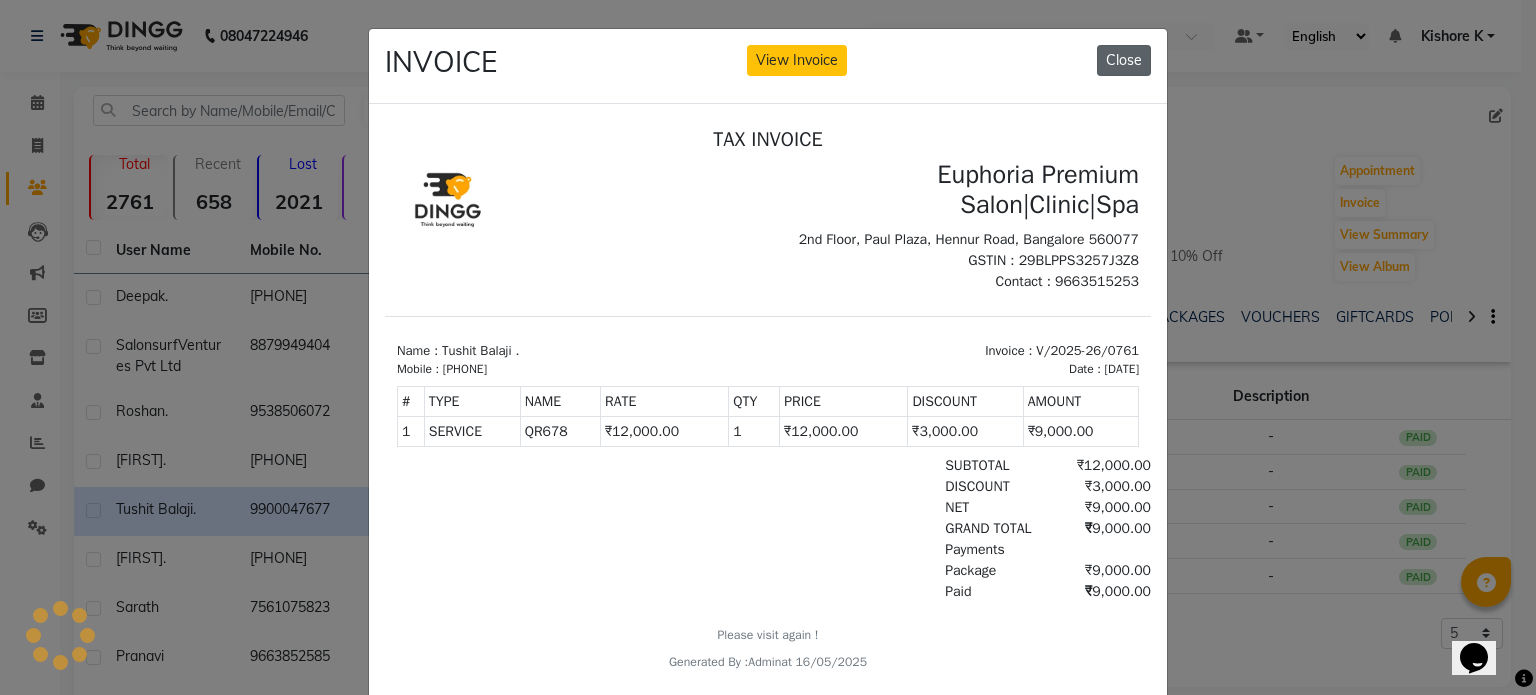 click on "Close" 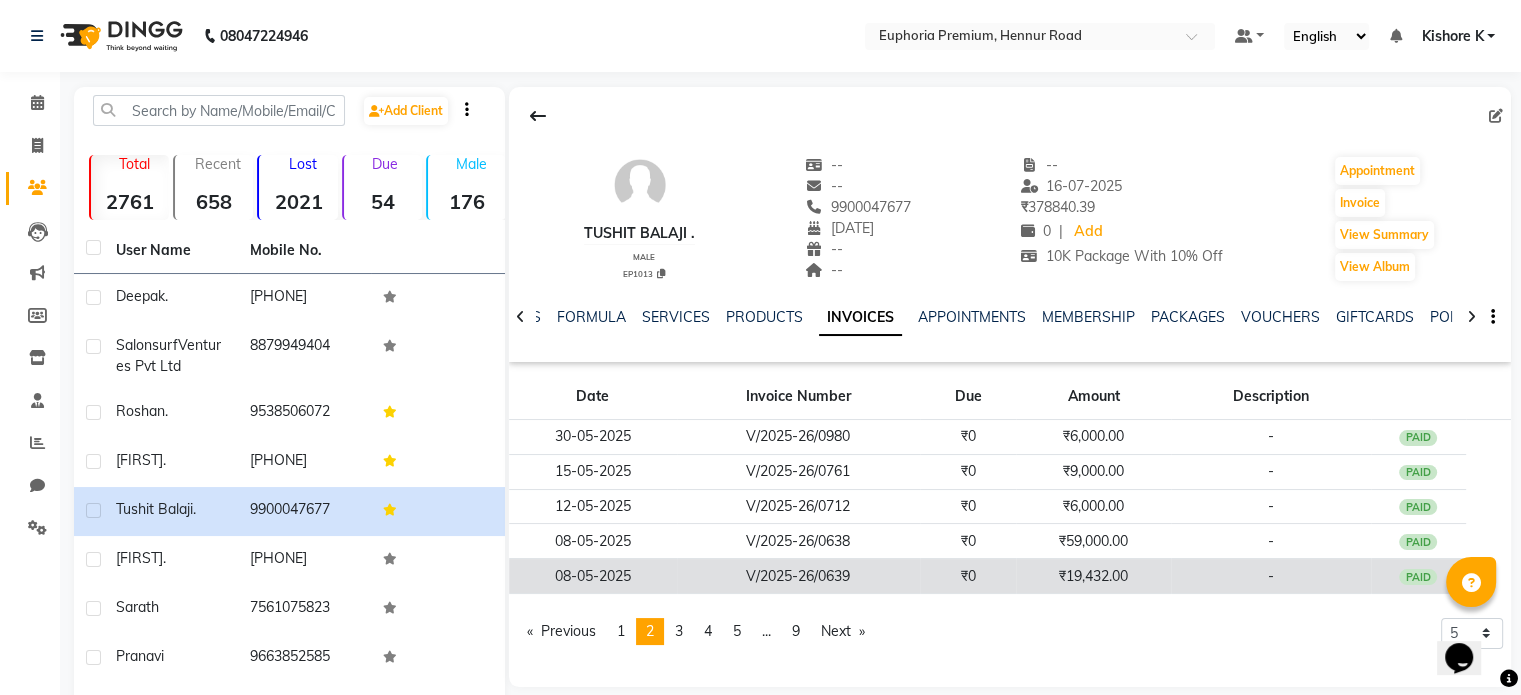 click on "V/2025-26/0639" 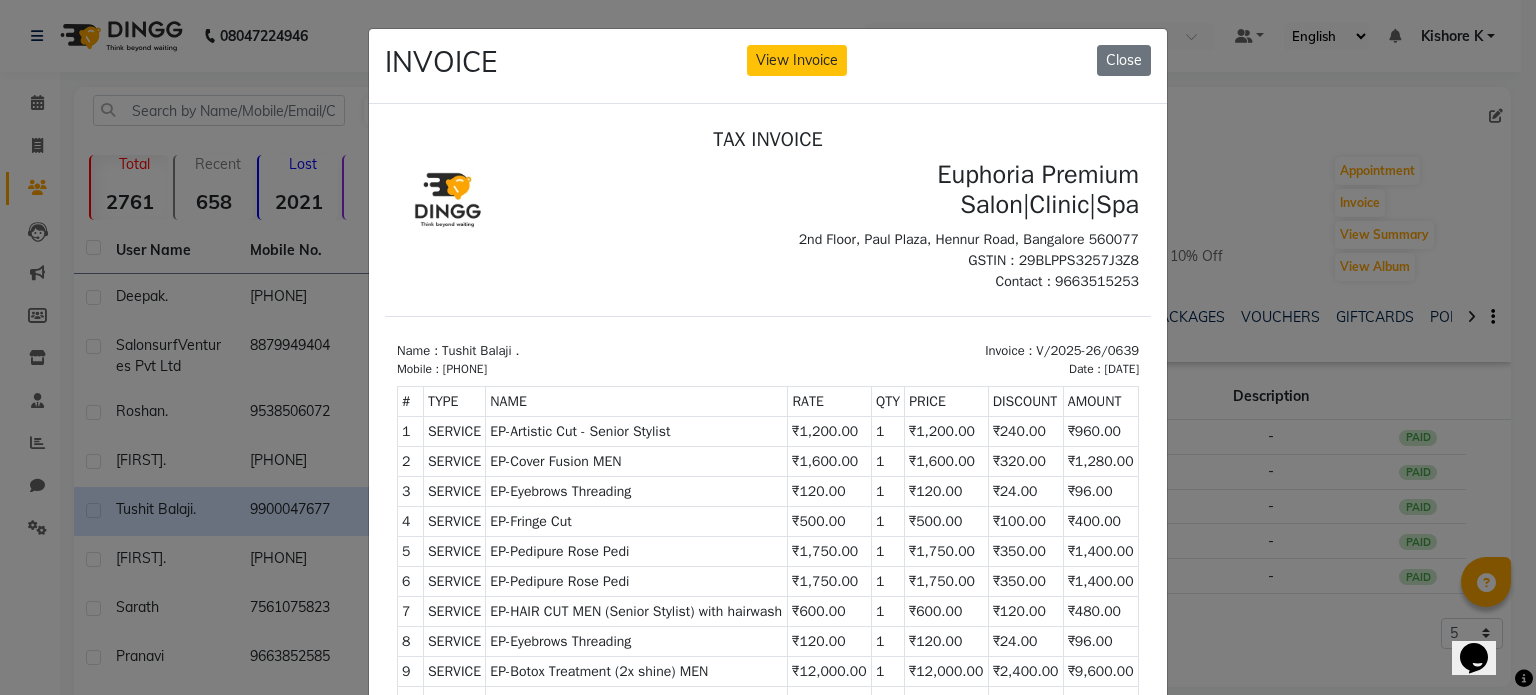 scroll, scrollTop: 16, scrollLeft: 0, axis: vertical 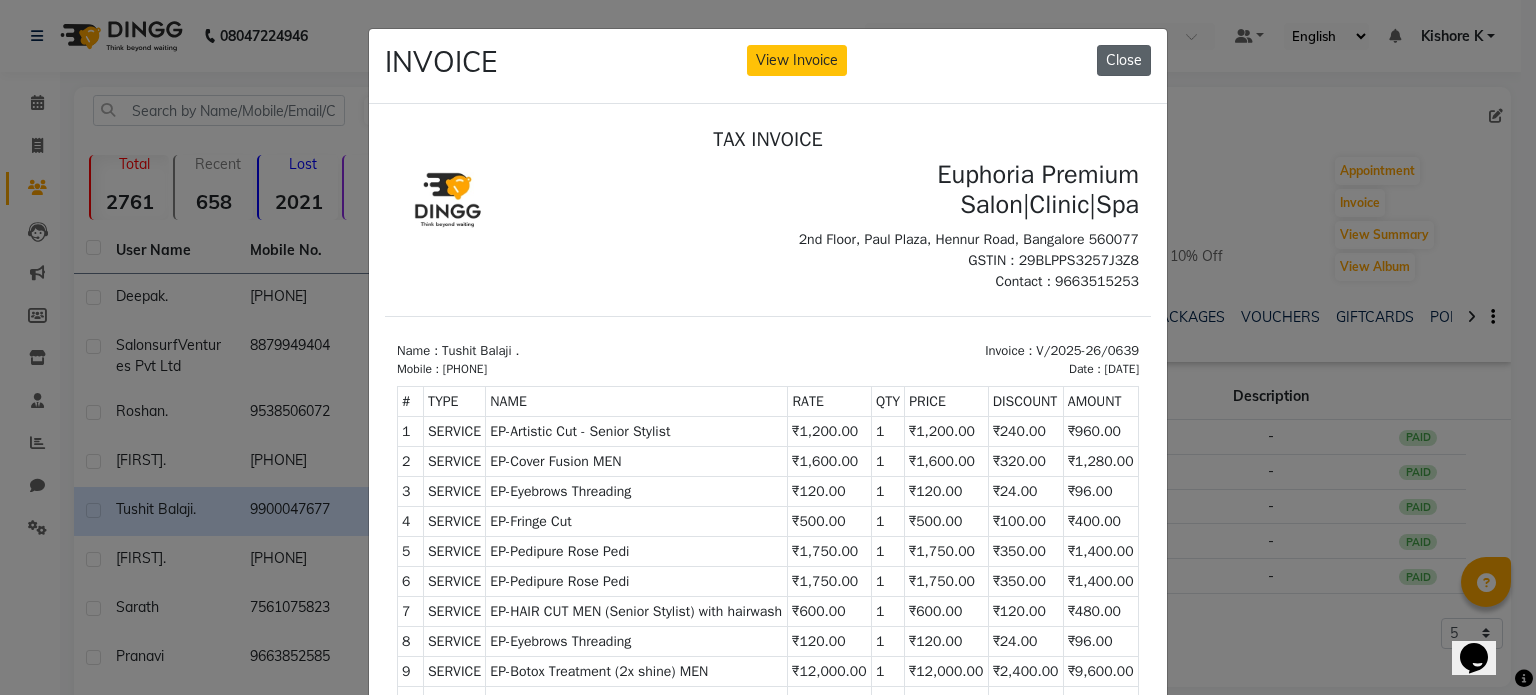 click on "Close" 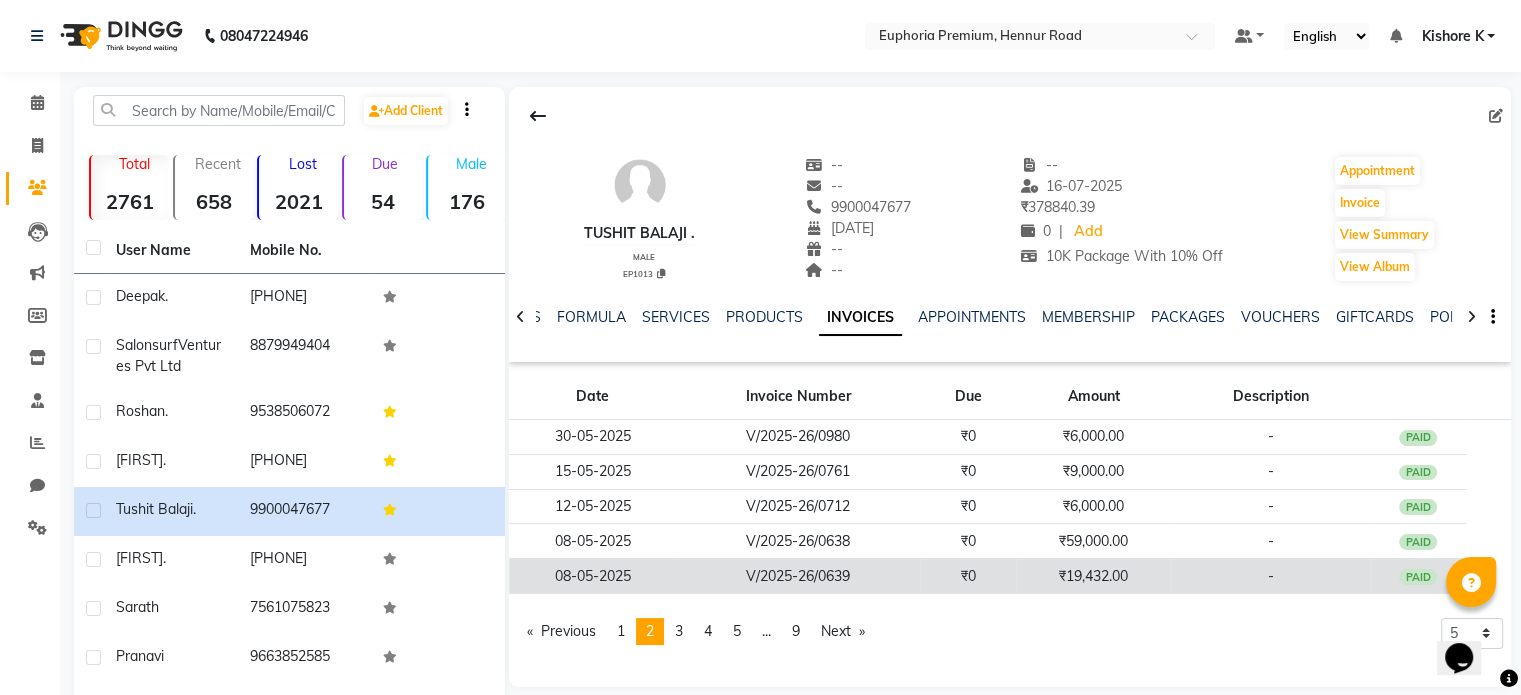 click on "V/2025-26/0639" 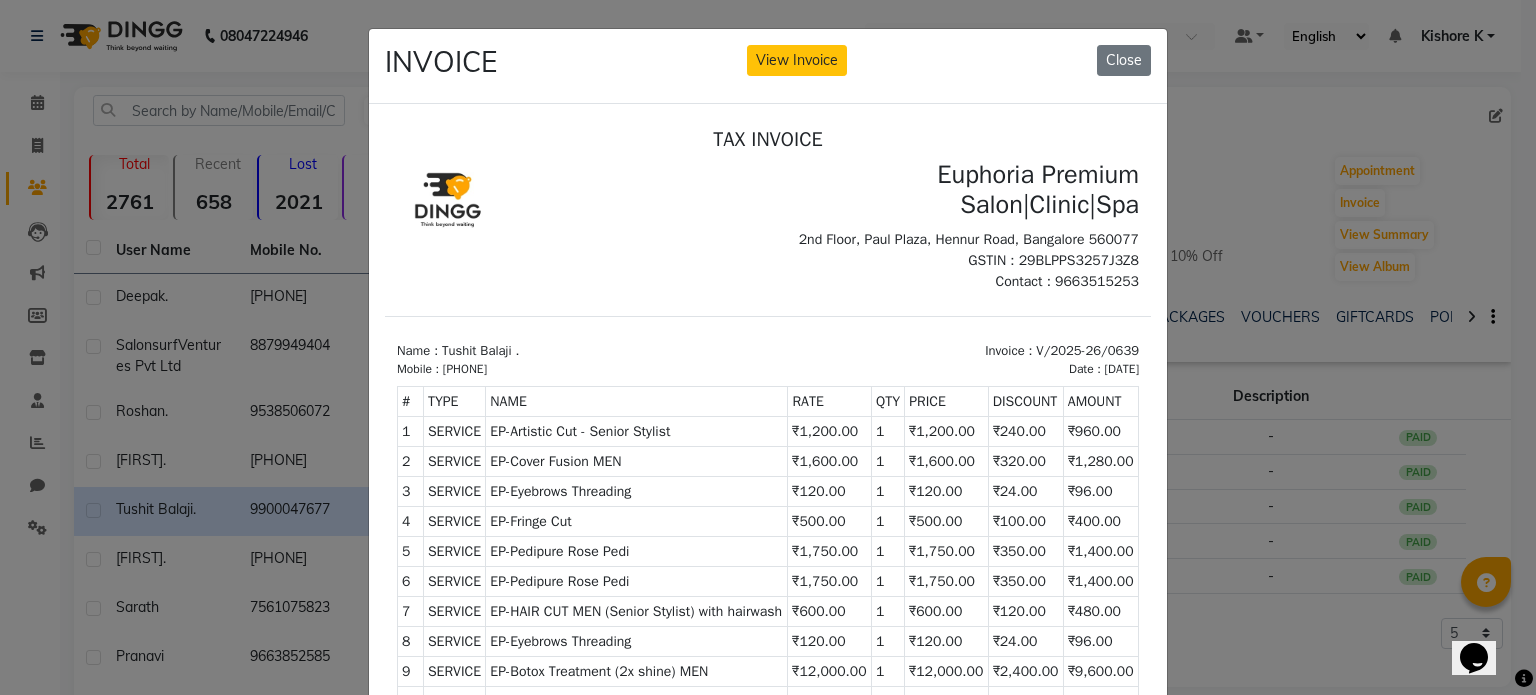scroll, scrollTop: 16, scrollLeft: 0, axis: vertical 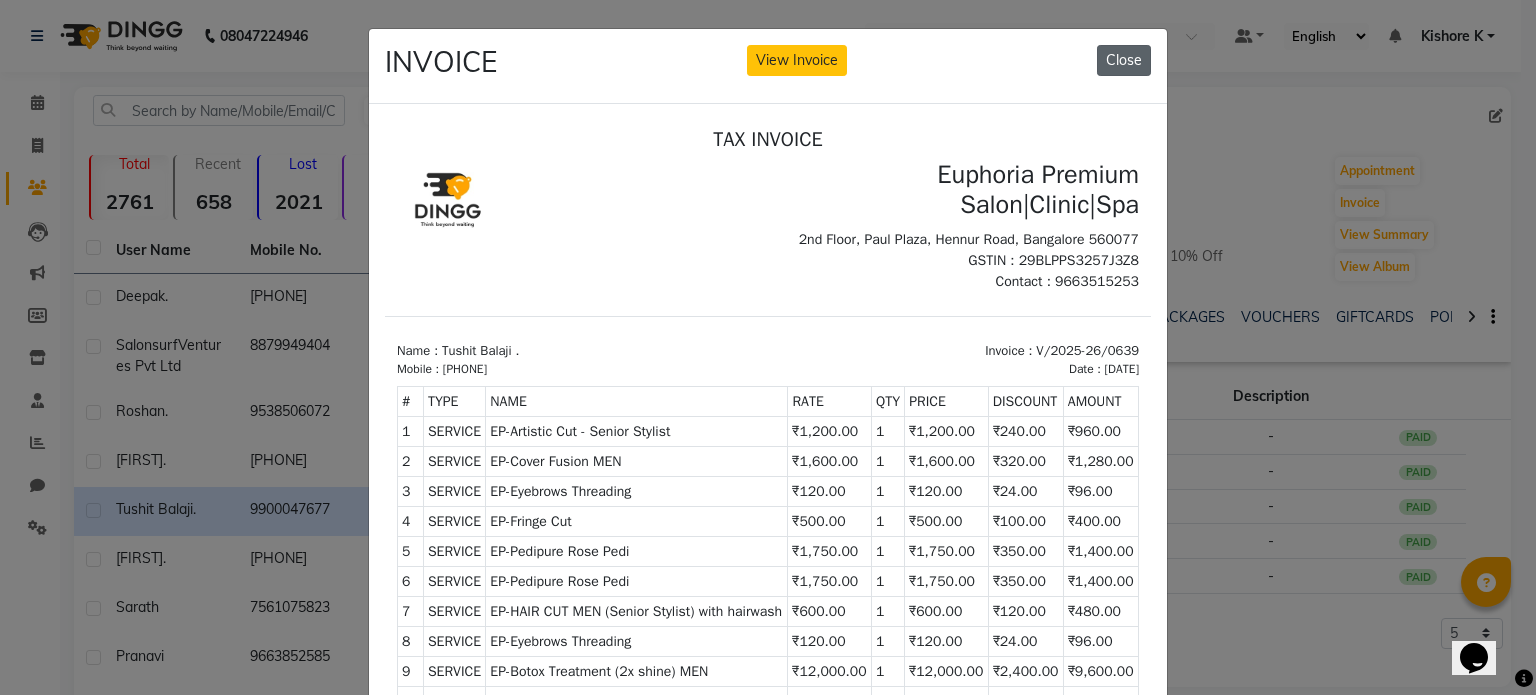 click on "Close" 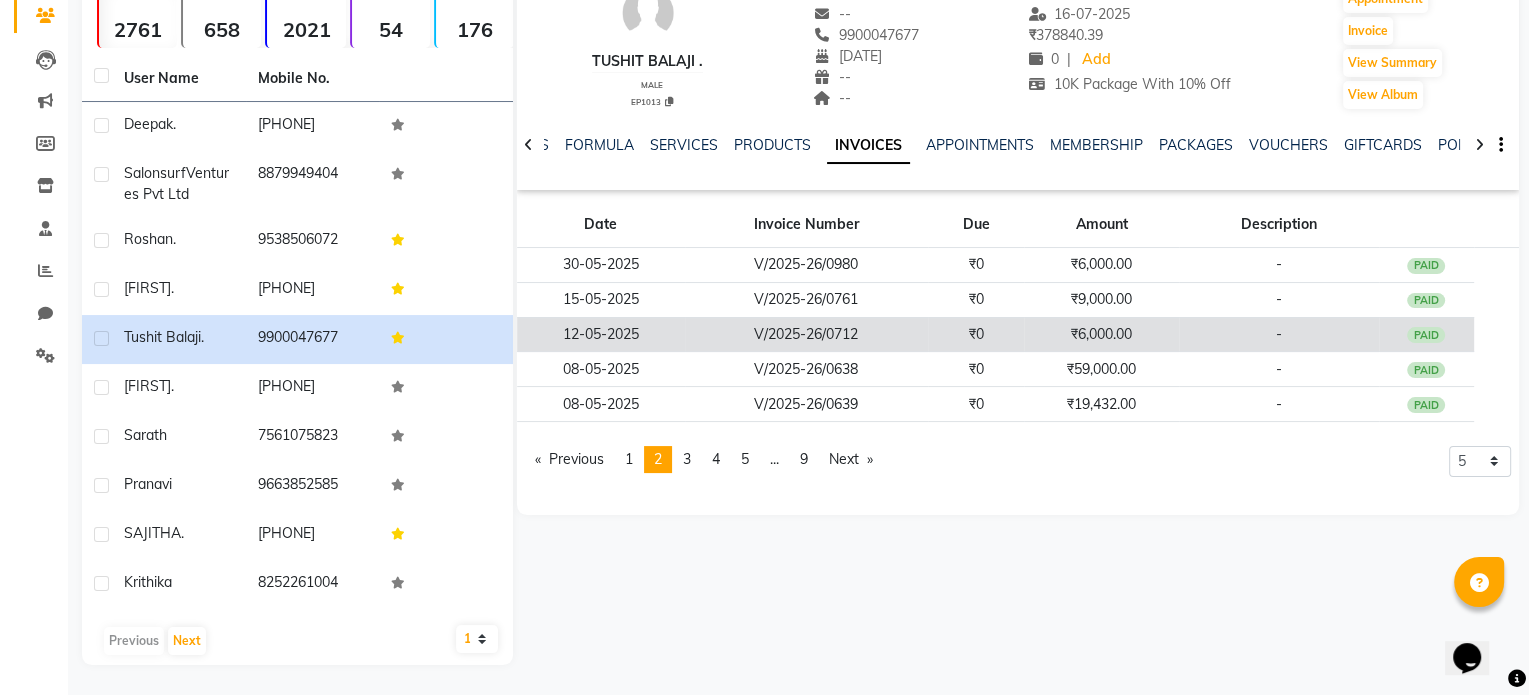 scroll, scrollTop: 0, scrollLeft: 0, axis: both 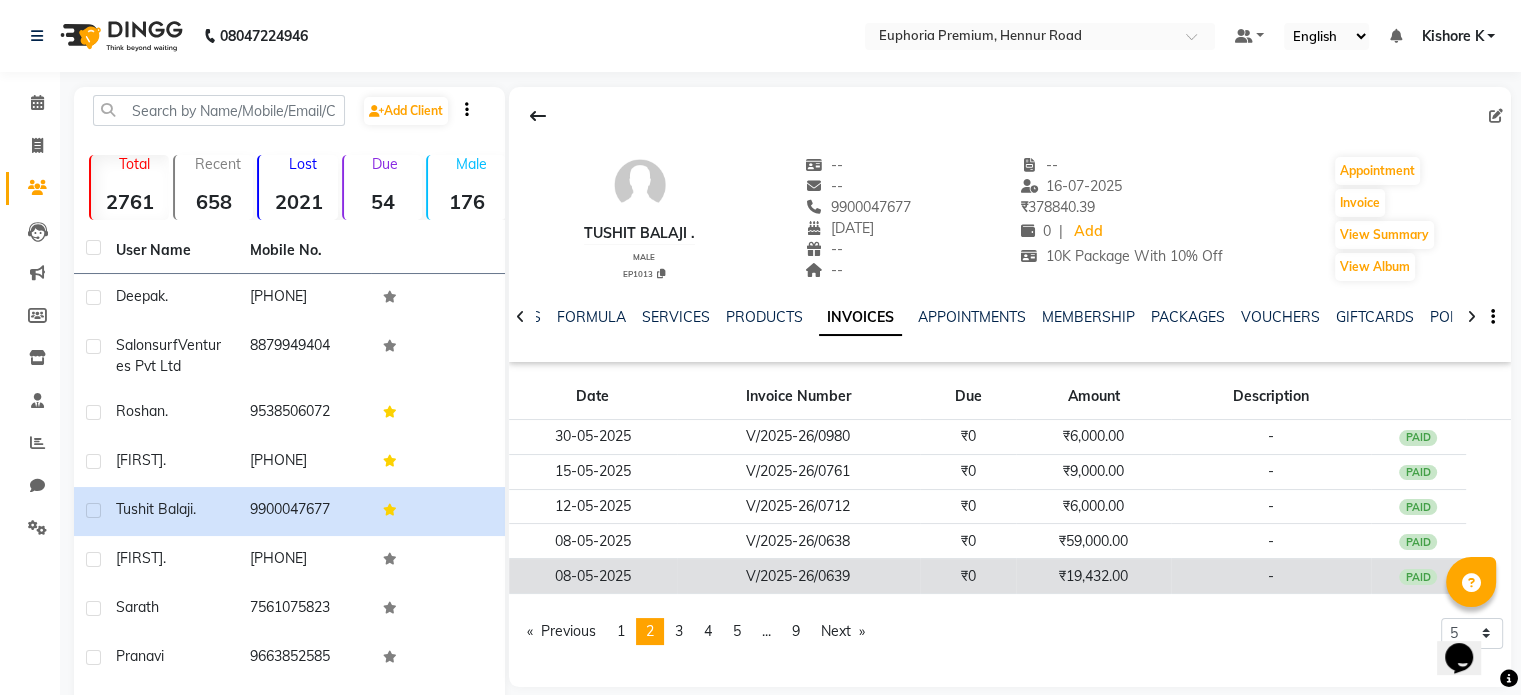click on "V/2025-26/0639" 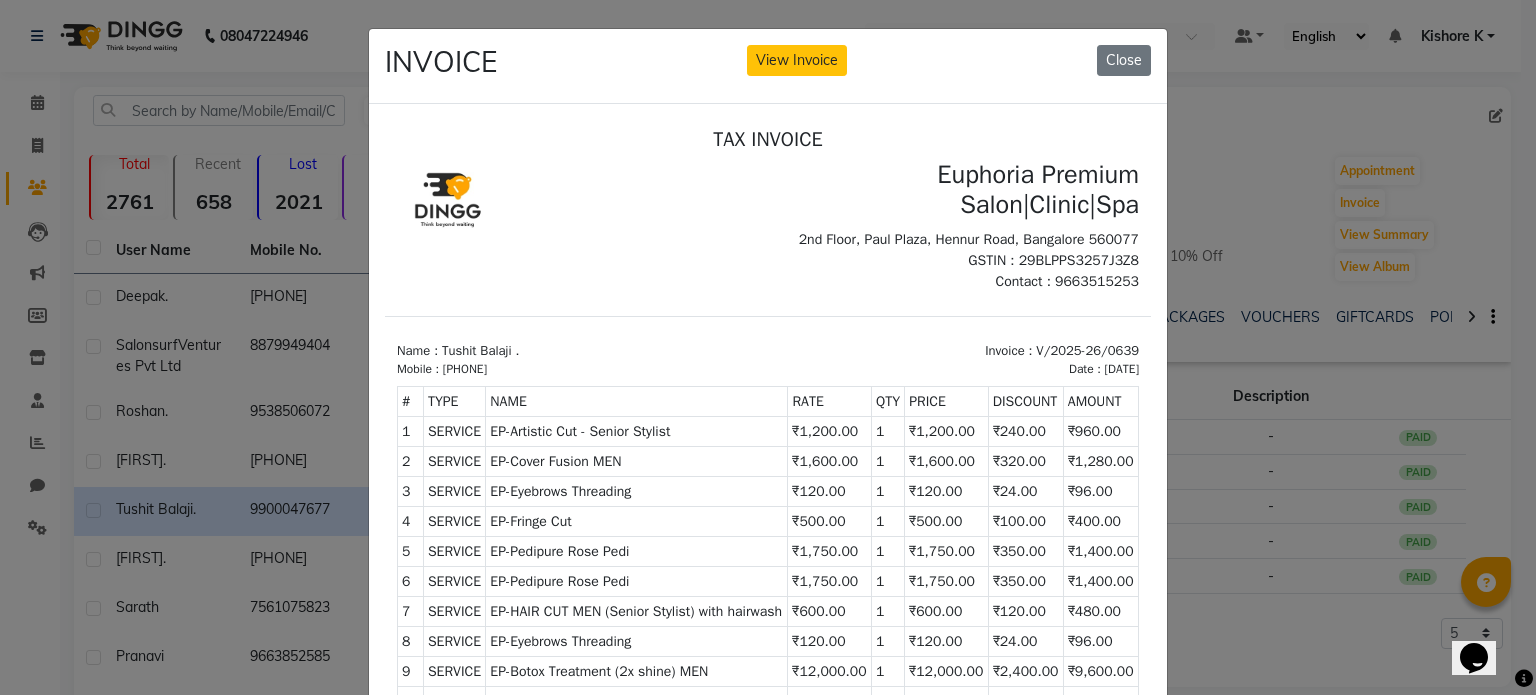 scroll, scrollTop: 16, scrollLeft: 0, axis: vertical 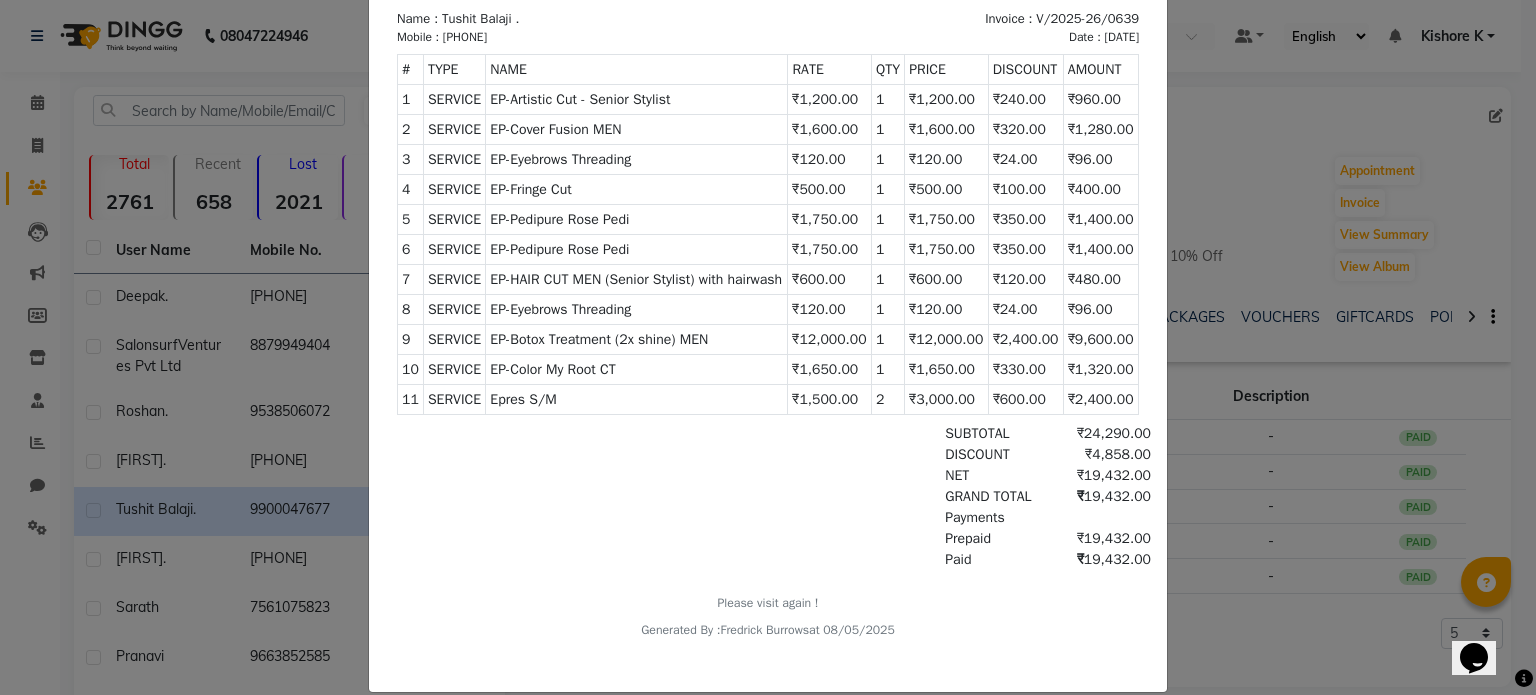 click on "NET
₹19,432.00" at bounding box center (891, 475) 